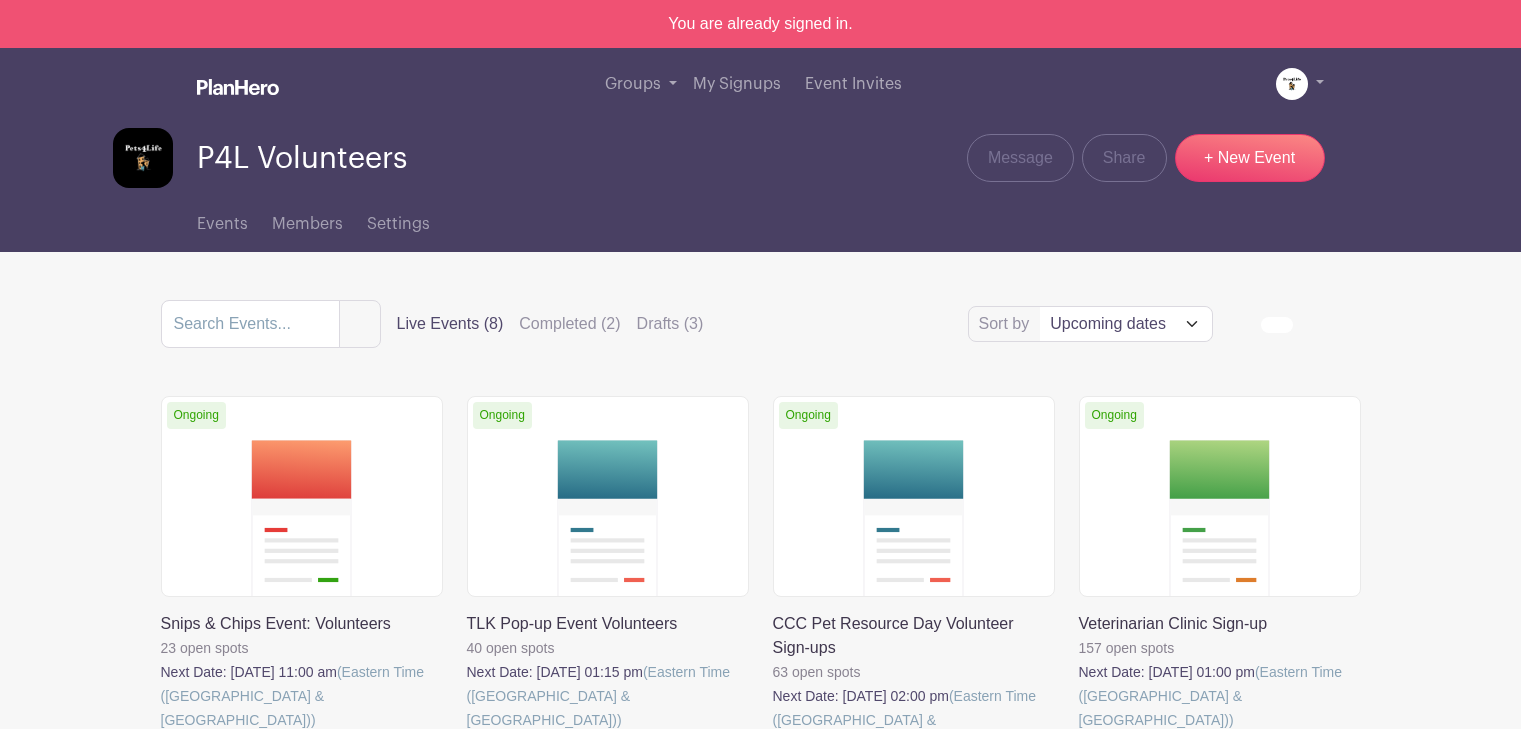 scroll, scrollTop: 0, scrollLeft: 0, axis: both 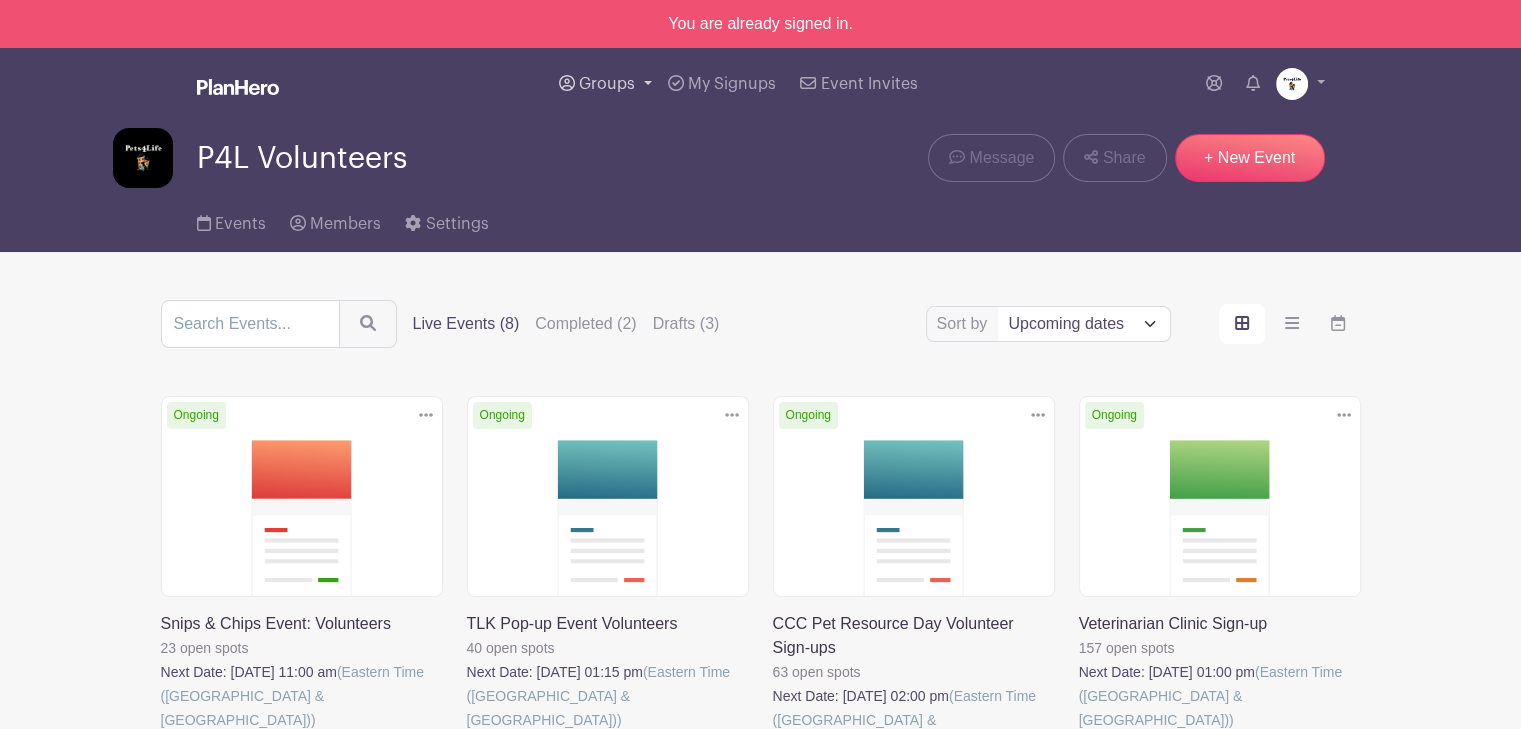 click on "Groups" at bounding box center (607, 84) 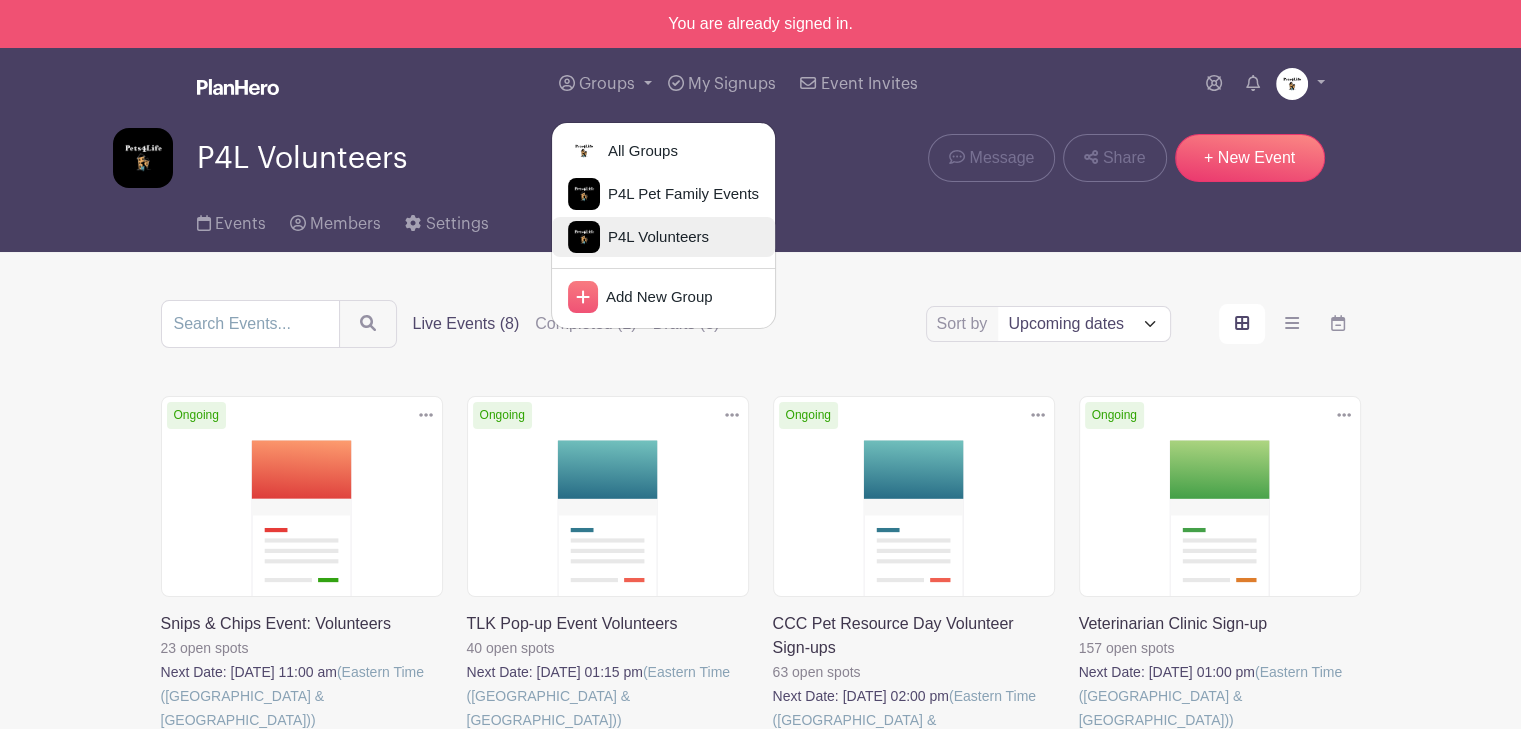 click on "P4L Volunteers" at bounding box center (654, 237) 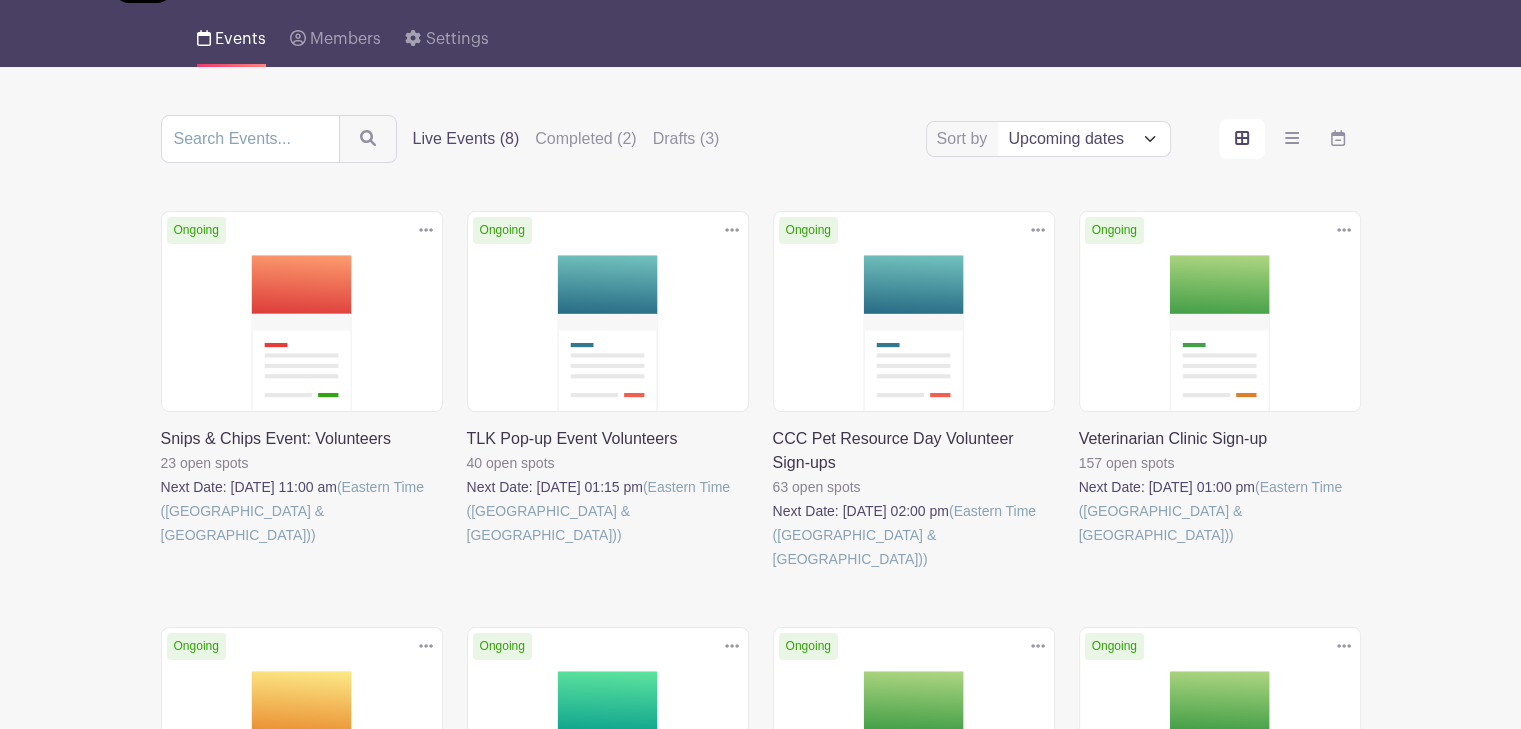 scroll, scrollTop: 200, scrollLeft: 0, axis: vertical 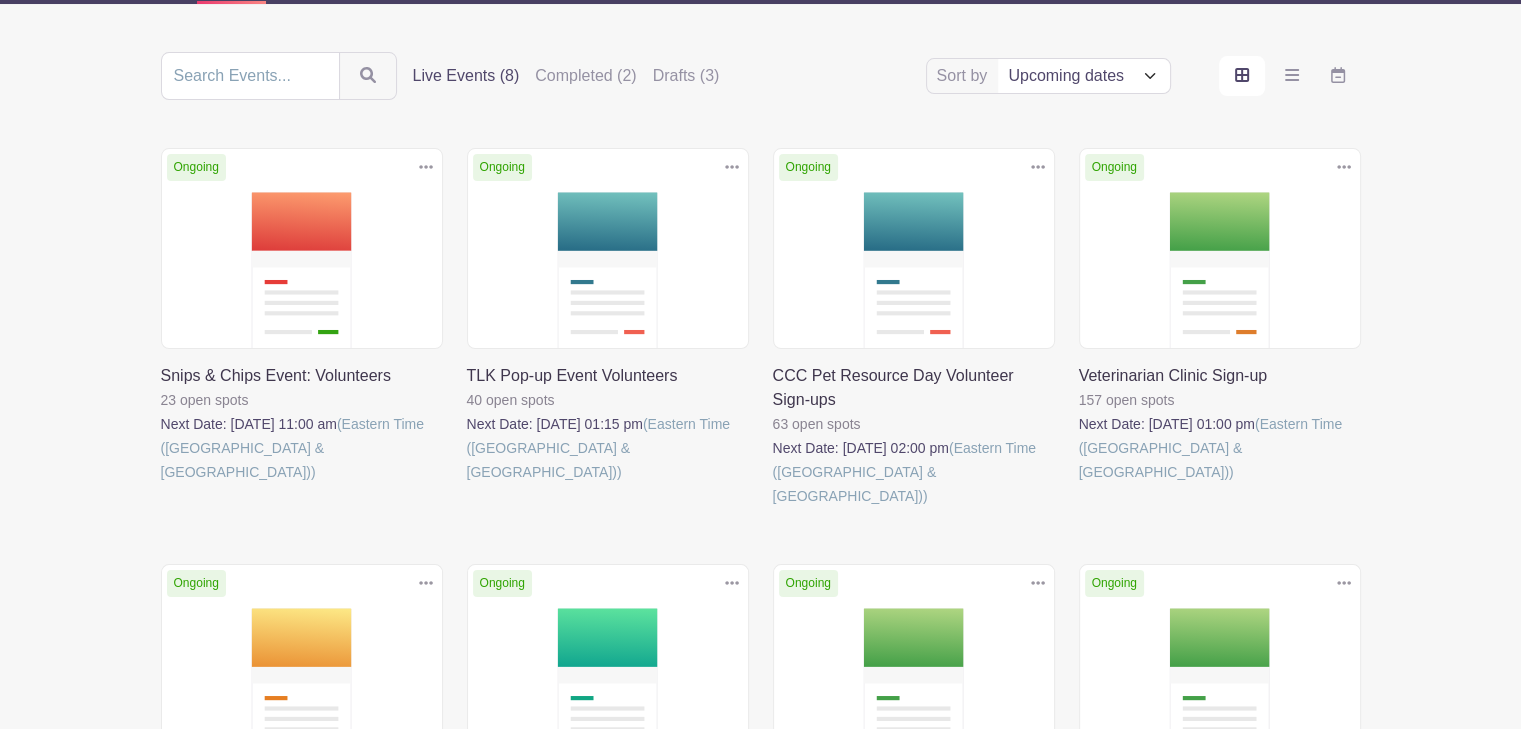 click at bounding box center (161, 484) 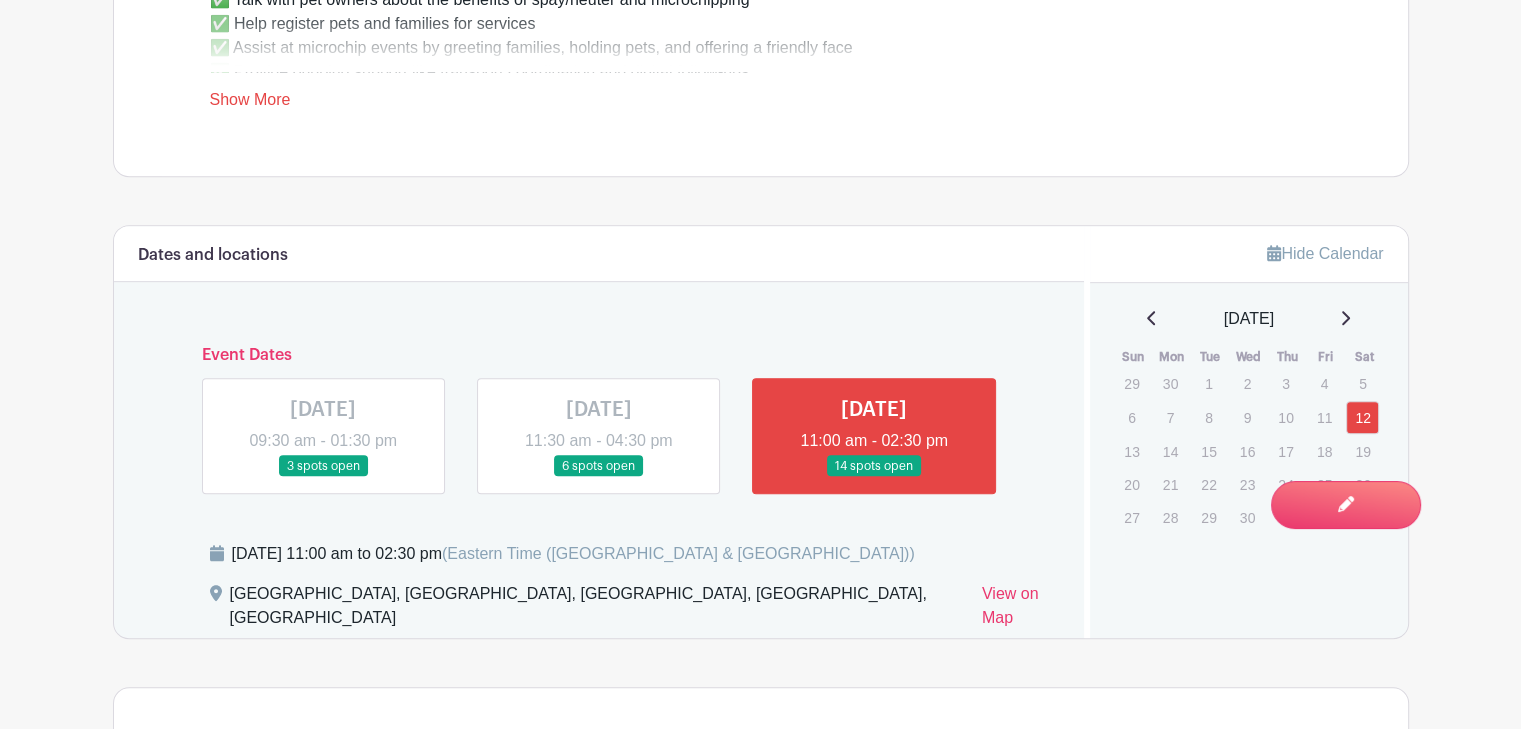 scroll, scrollTop: 1300, scrollLeft: 0, axis: vertical 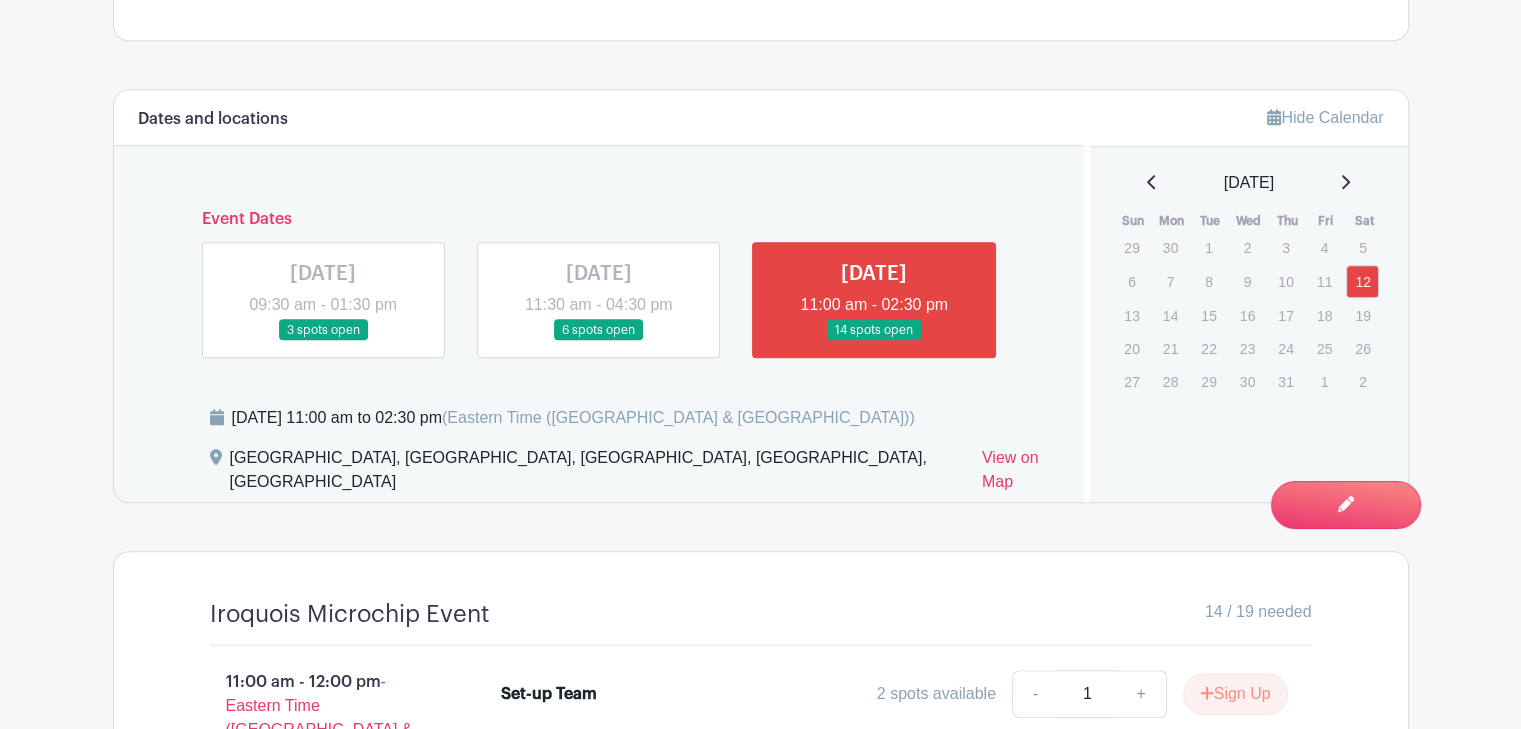 click at bounding box center [874, 341] 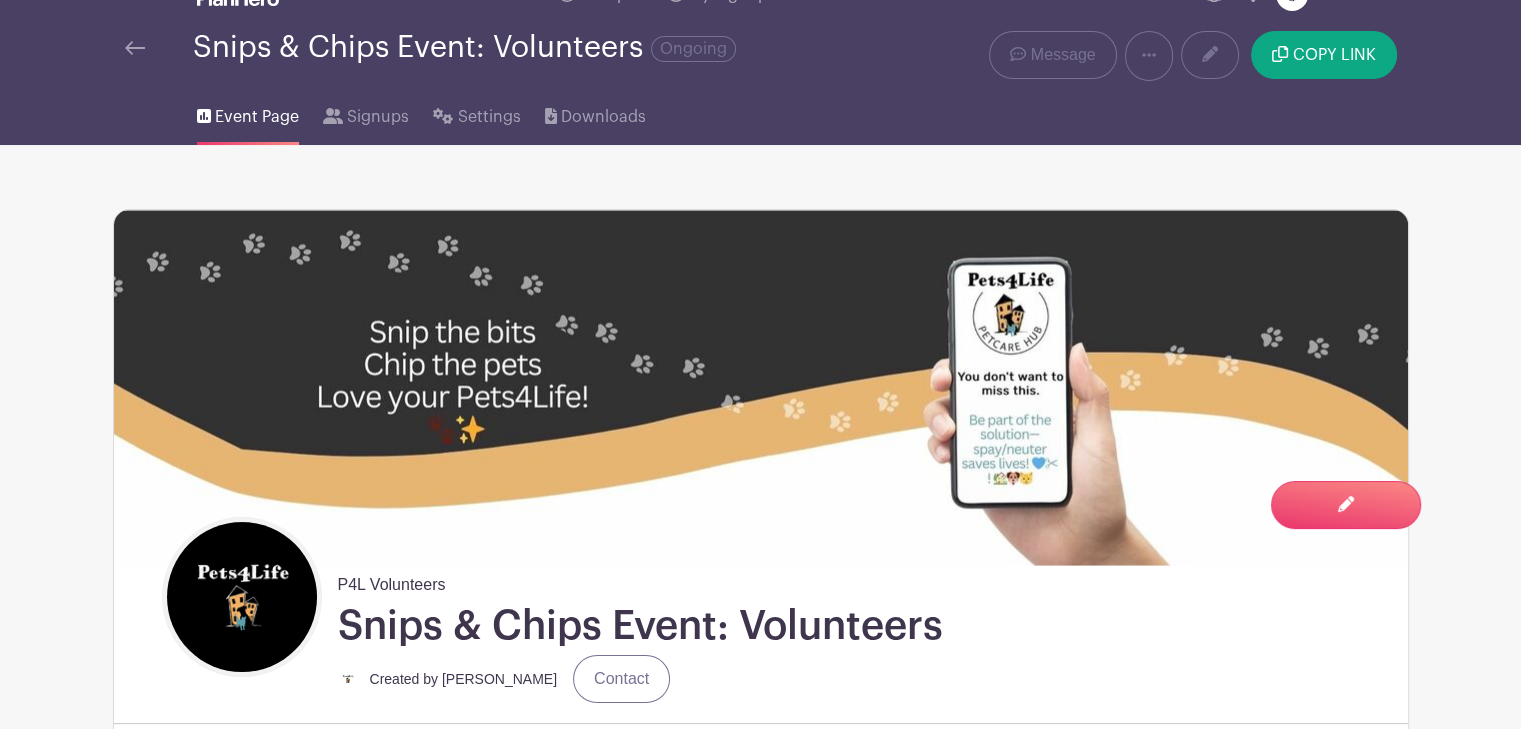 scroll, scrollTop: 24, scrollLeft: 0, axis: vertical 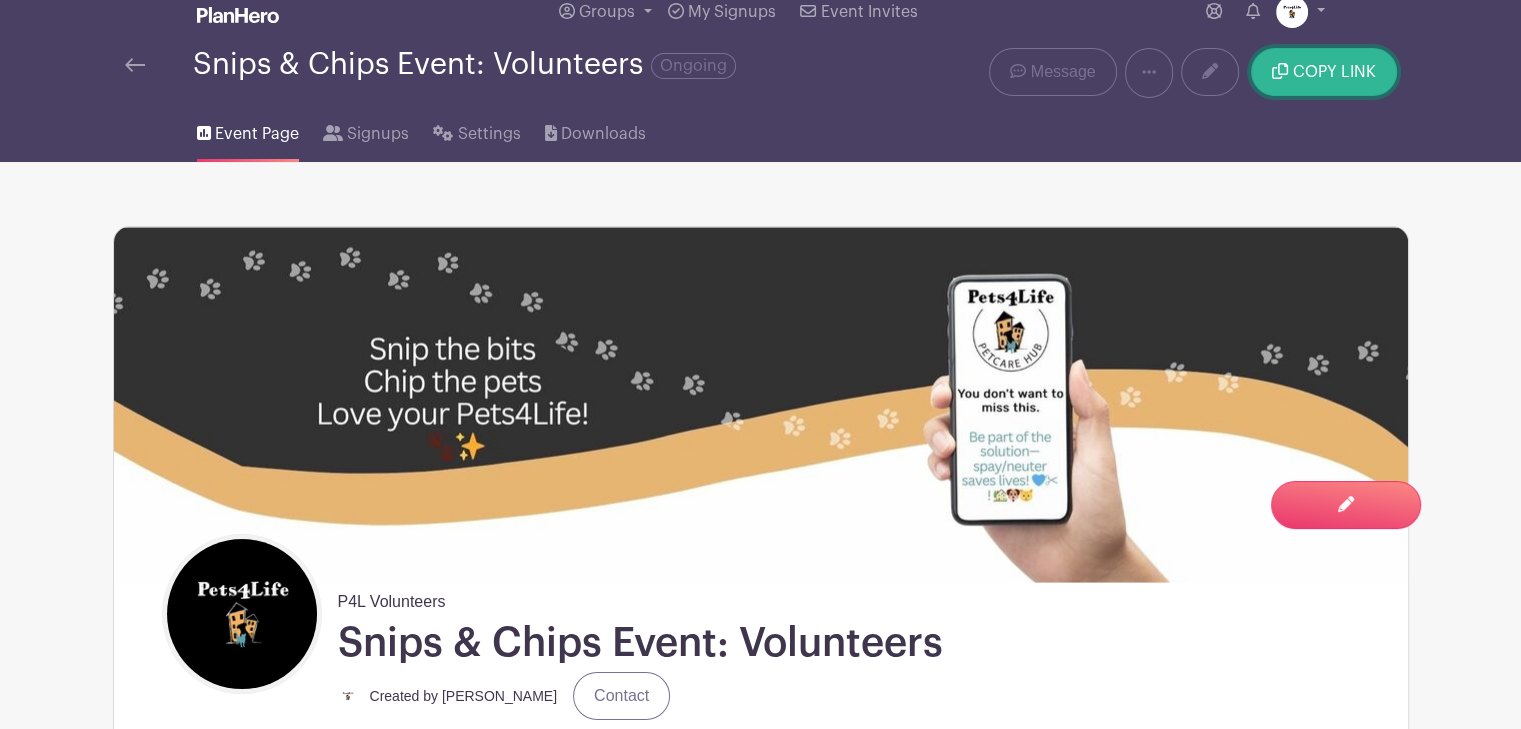 click on "COPY LINK" at bounding box center (1323, 72) 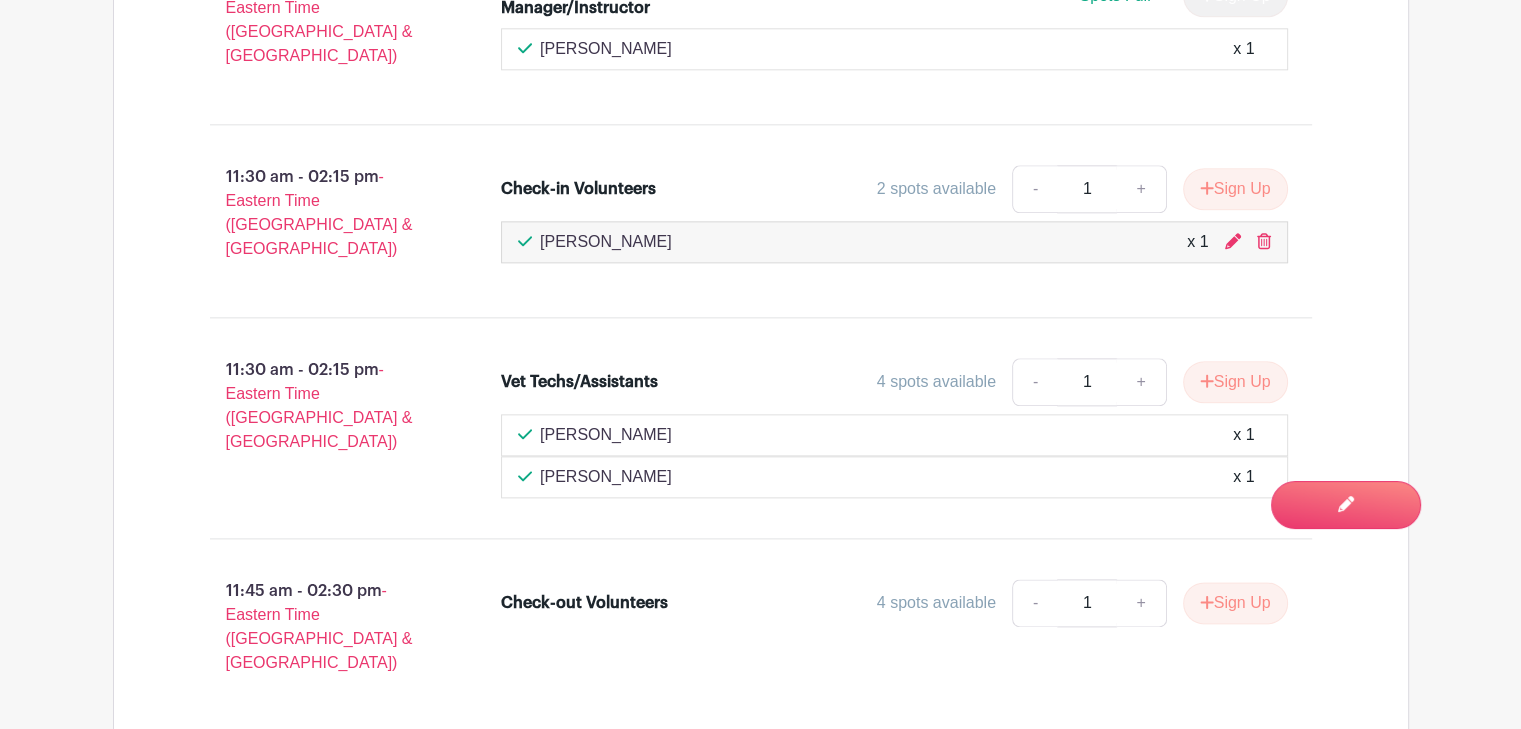 scroll, scrollTop: 2324, scrollLeft: 0, axis: vertical 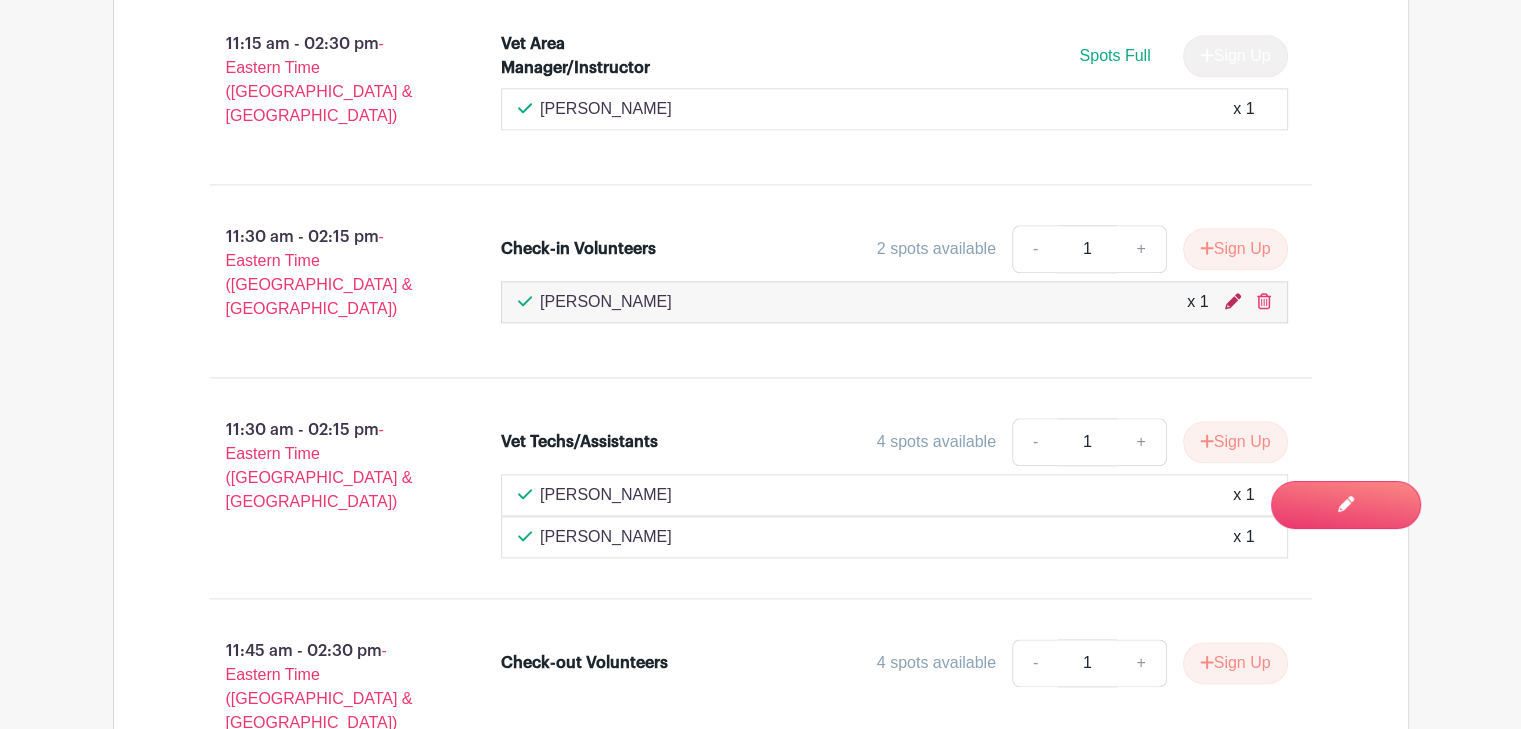click 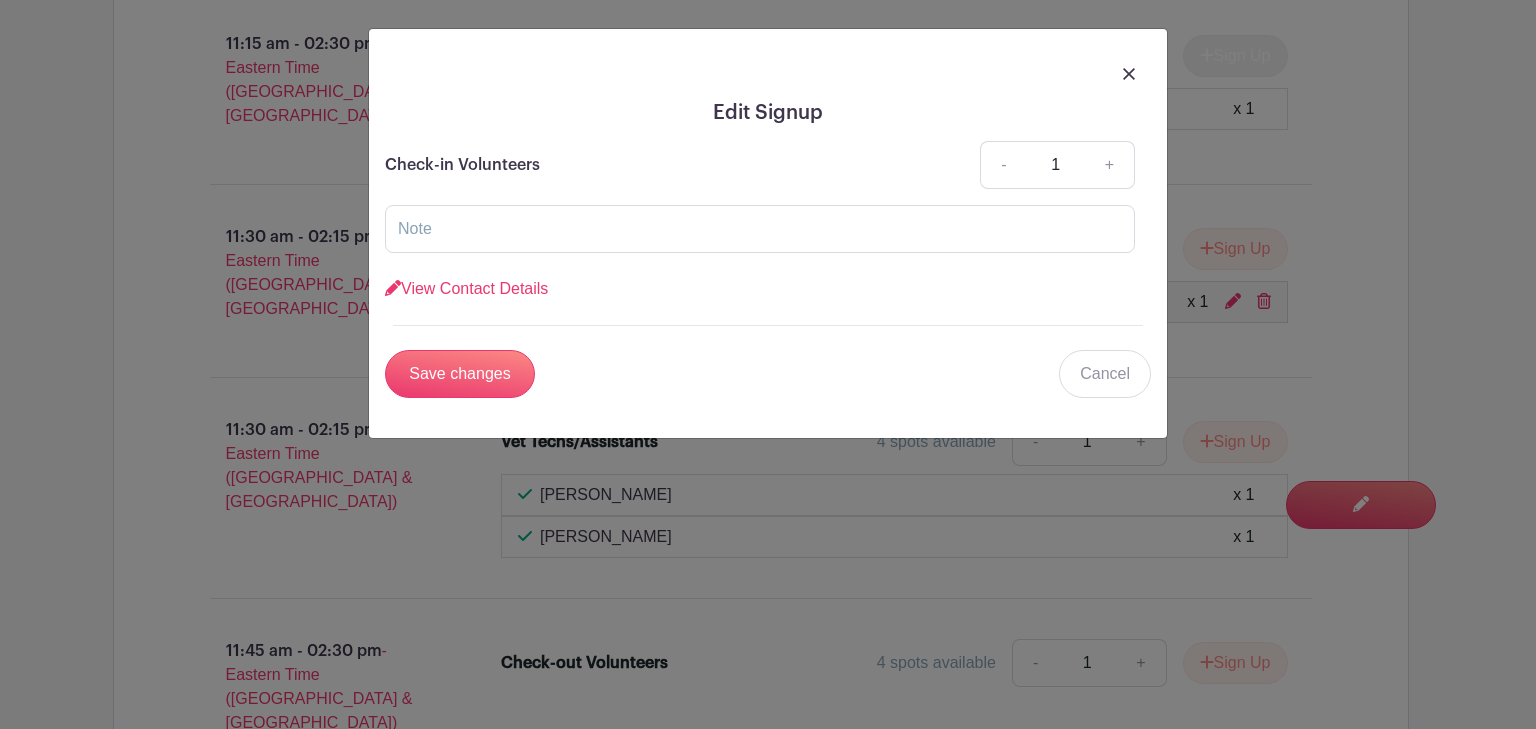 click on "Check-in Volunteers" at bounding box center (462, 165) 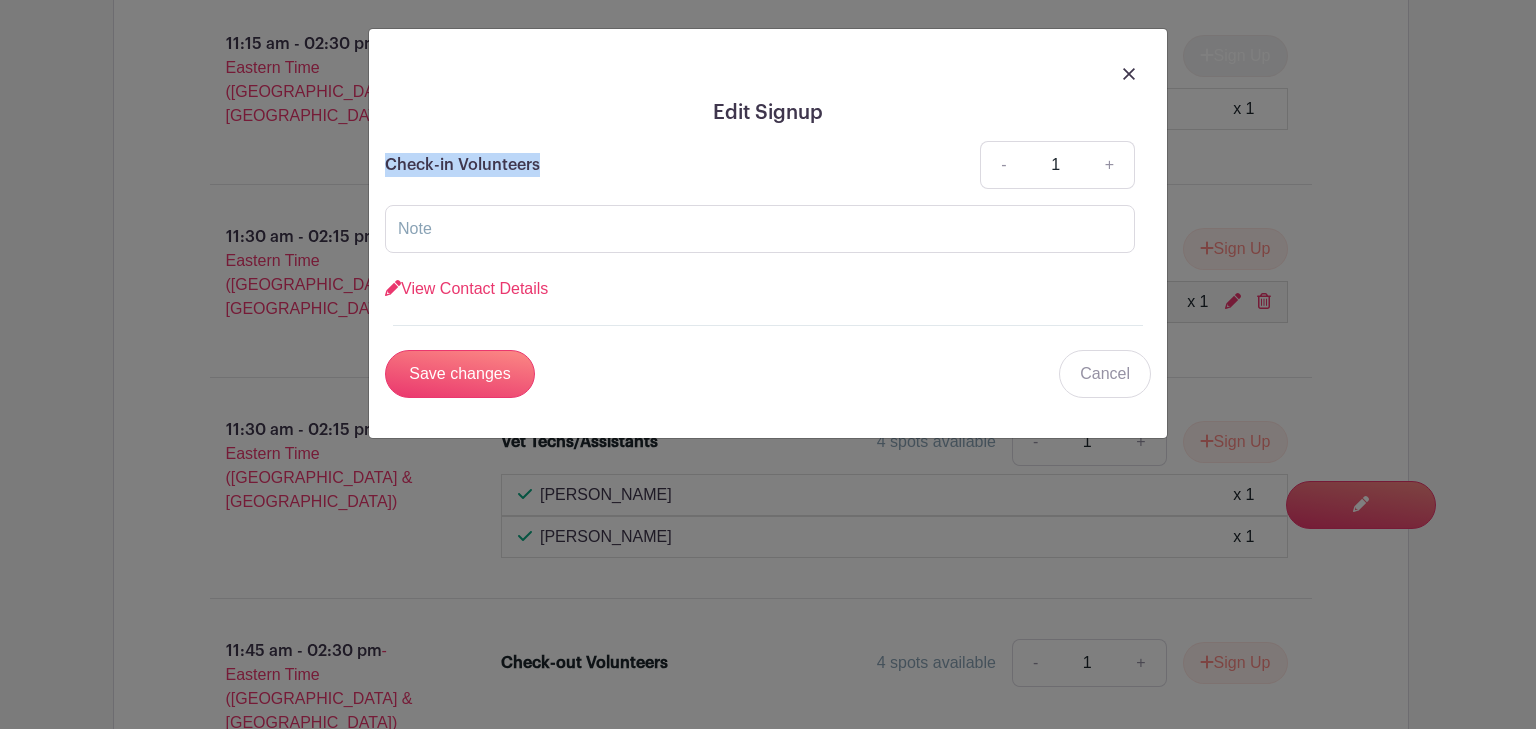 drag, startPoint x: 510, startPoint y: 159, endPoint x: 374, endPoint y: 155, distance: 136.0588 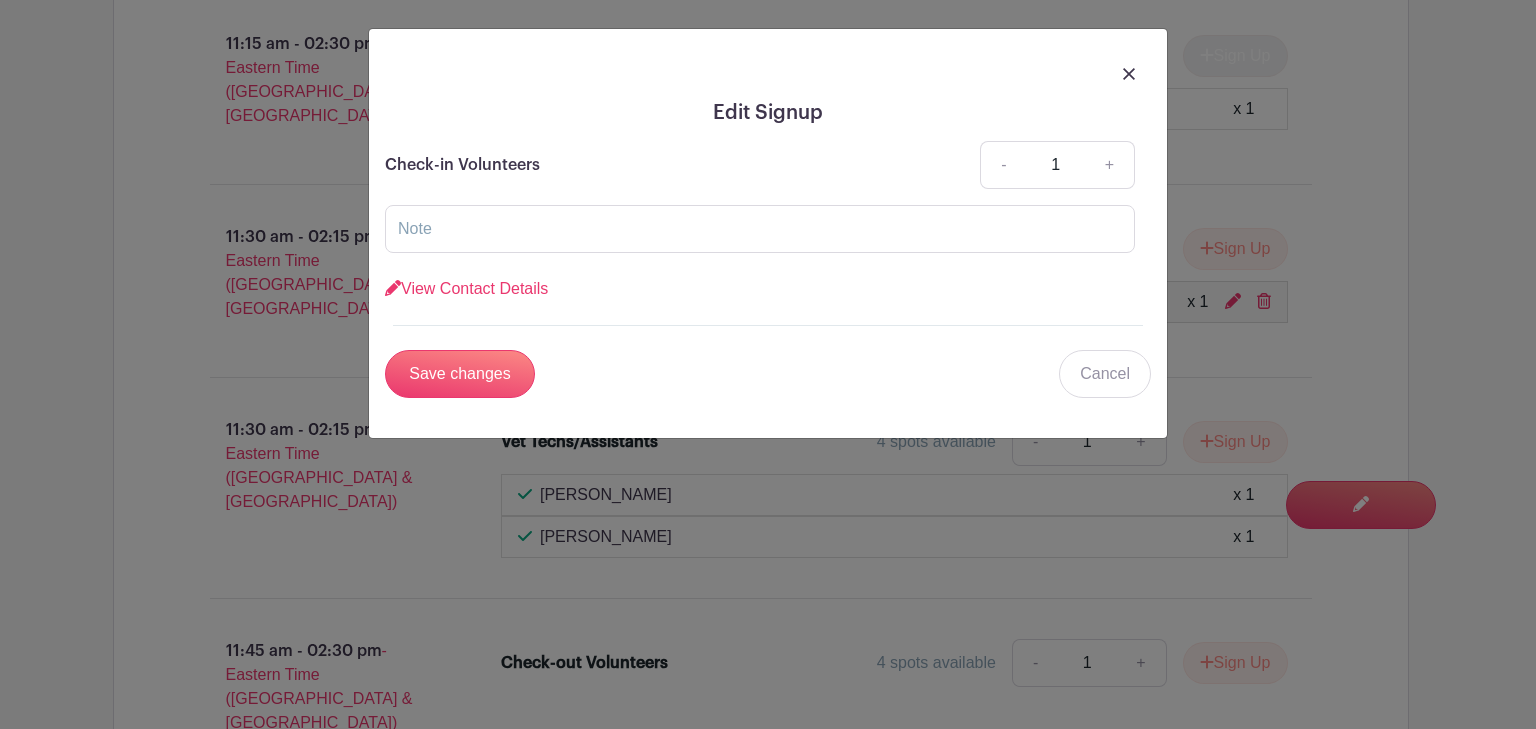 click on "Edit Signup" at bounding box center [768, 113] 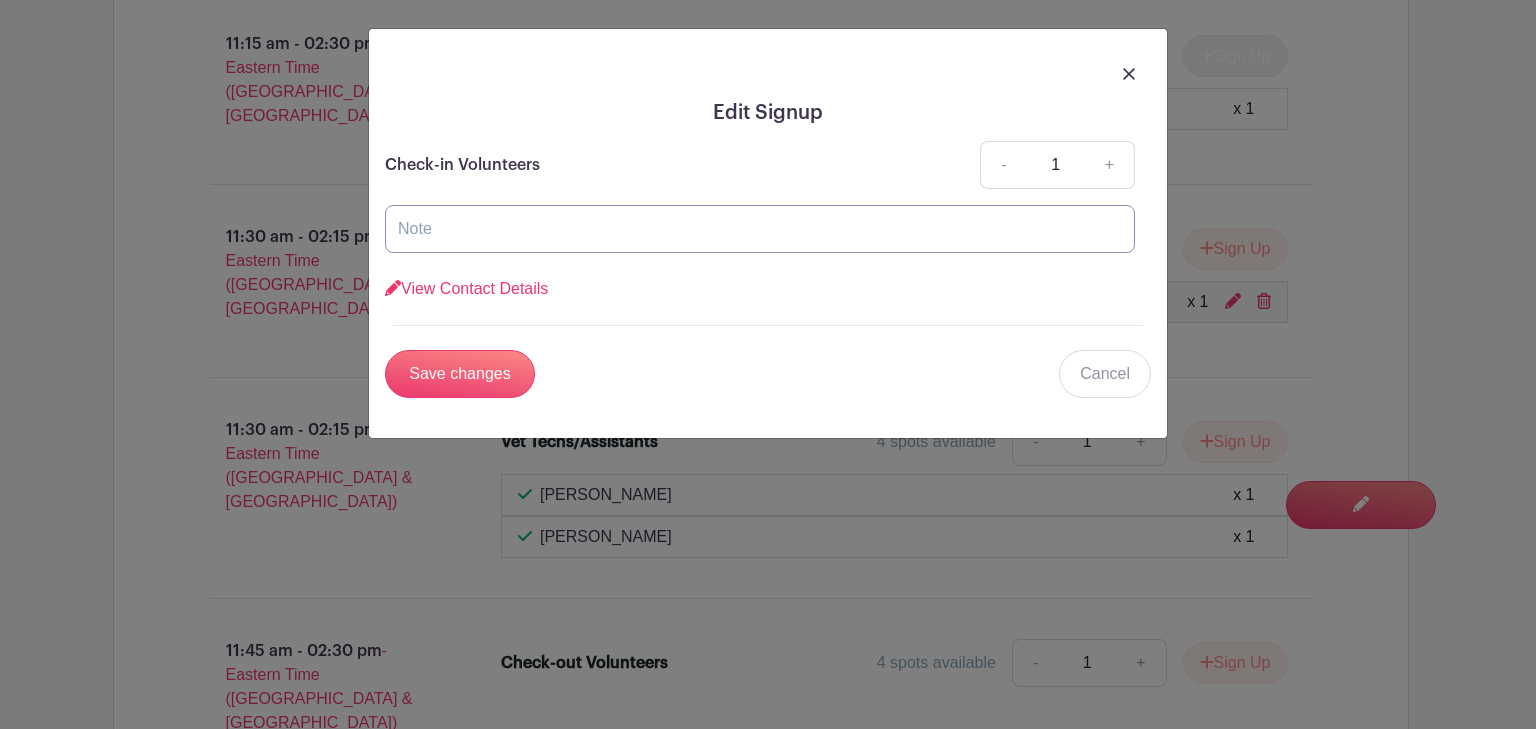 click at bounding box center (760, 229) 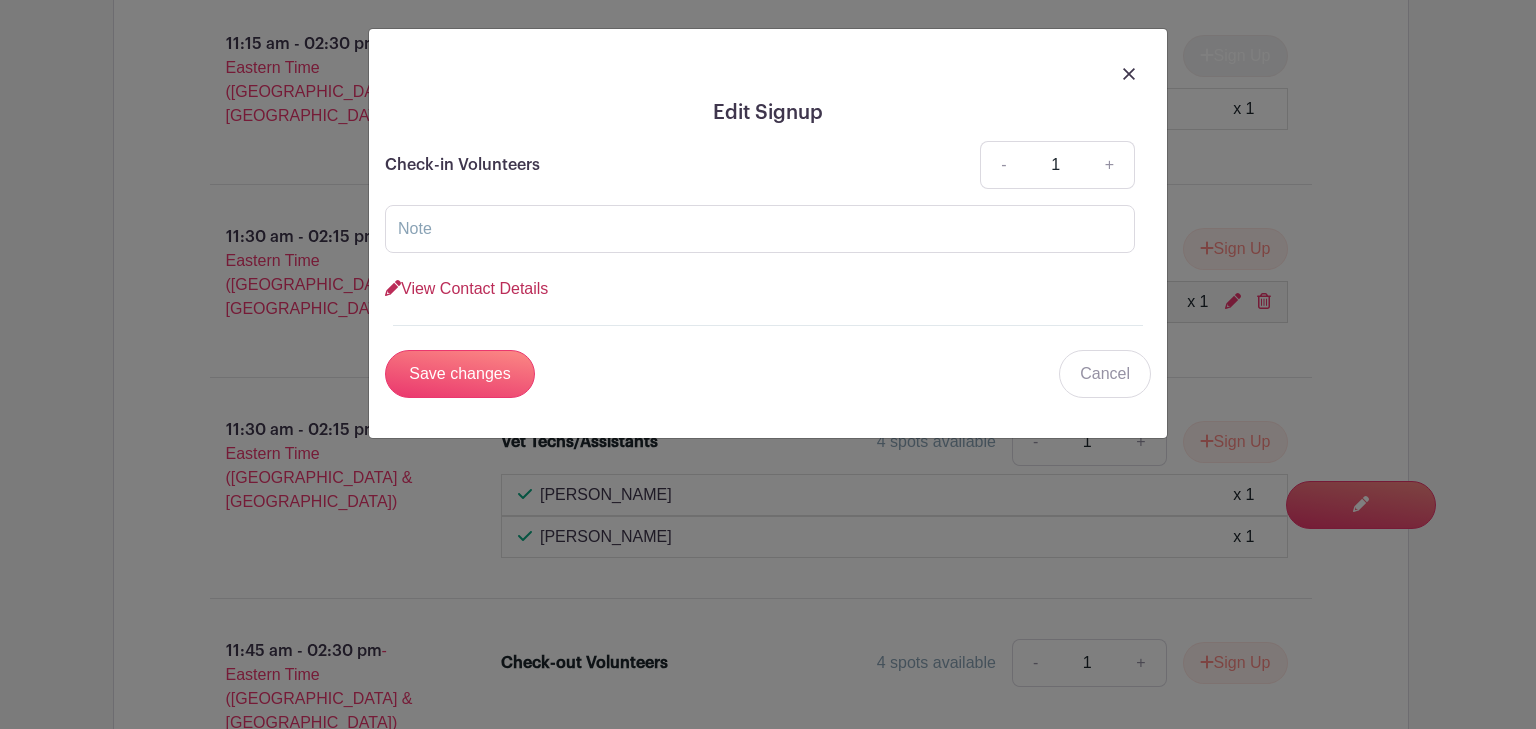 click on "View Contact Details" at bounding box center [466, 288] 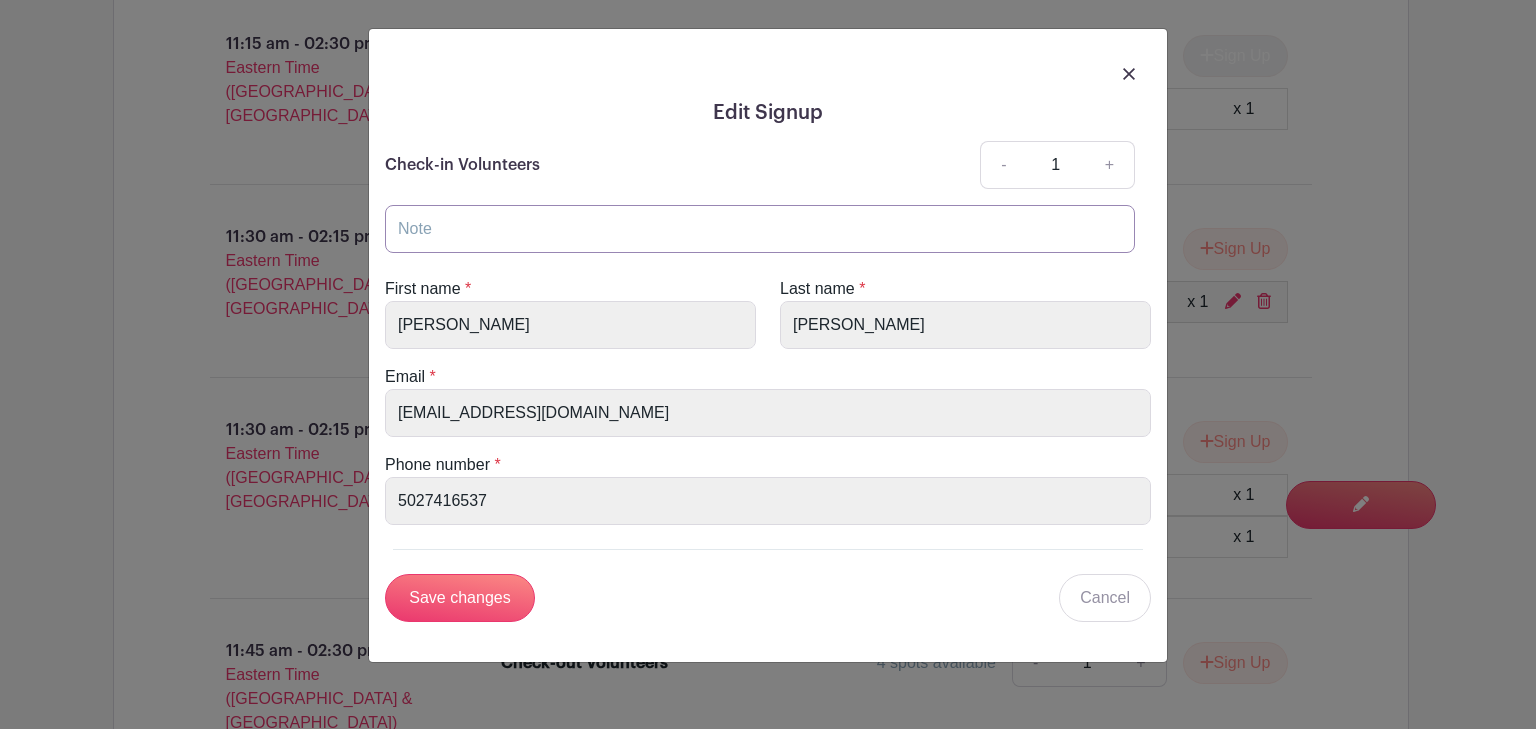 click at bounding box center (760, 229) 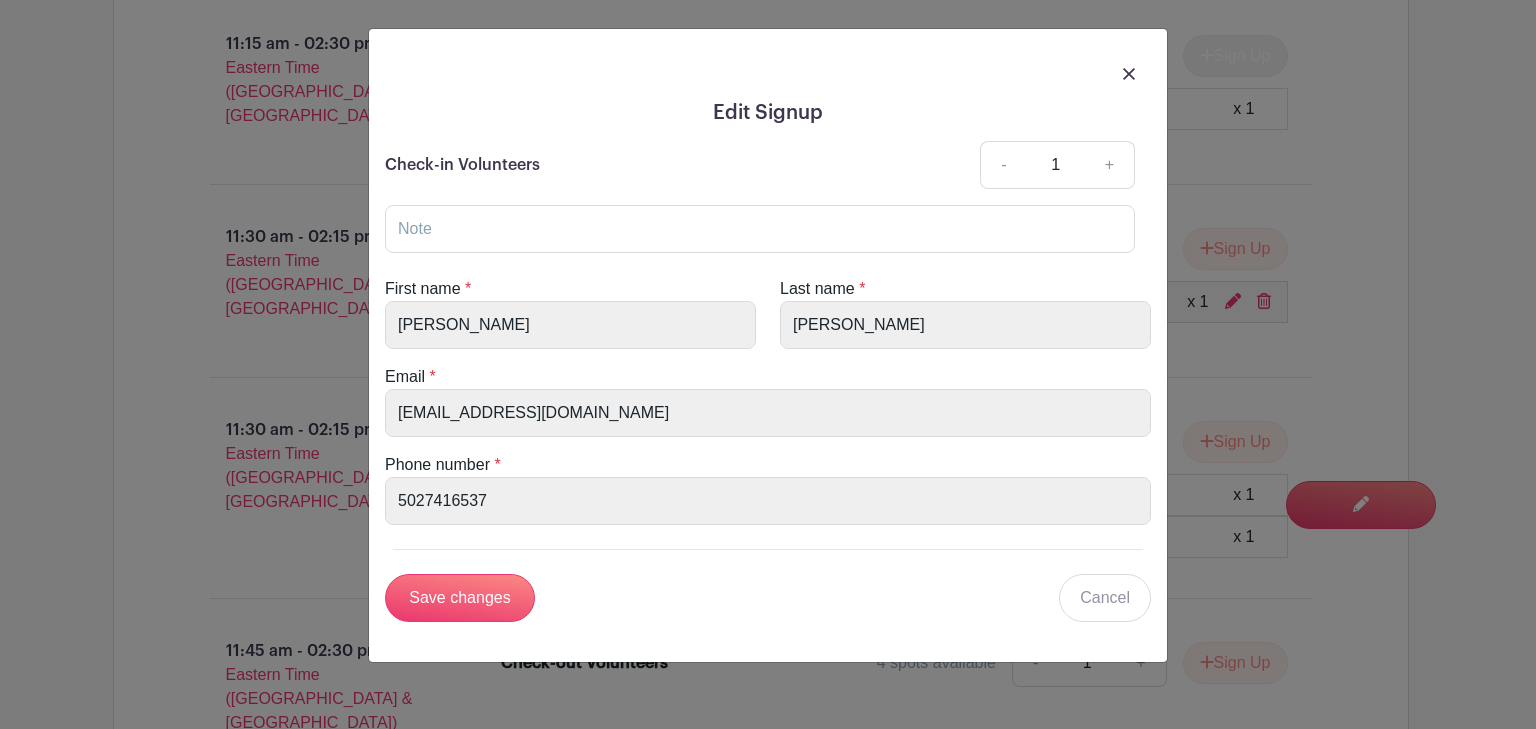 click at bounding box center (768, 73) 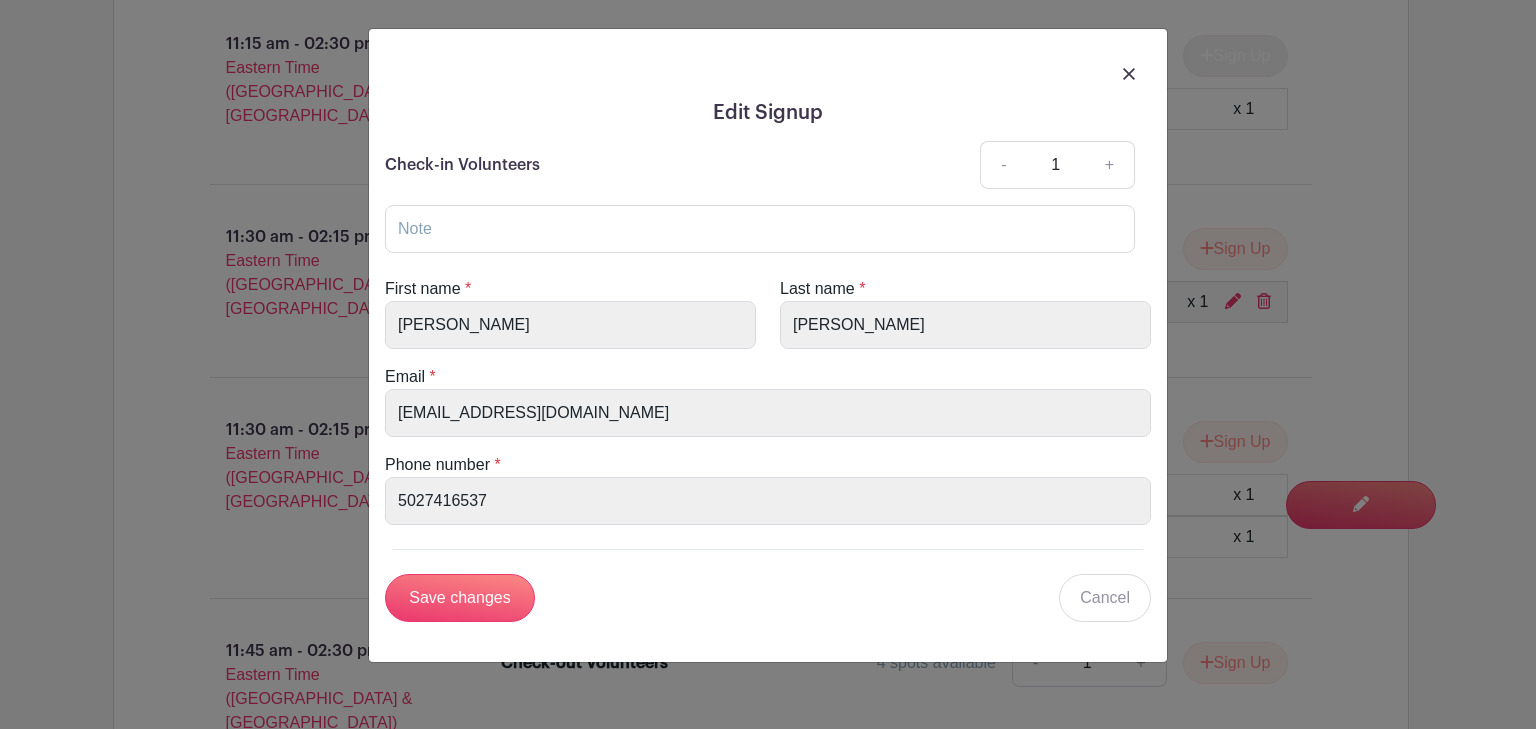 click at bounding box center (1129, 74) 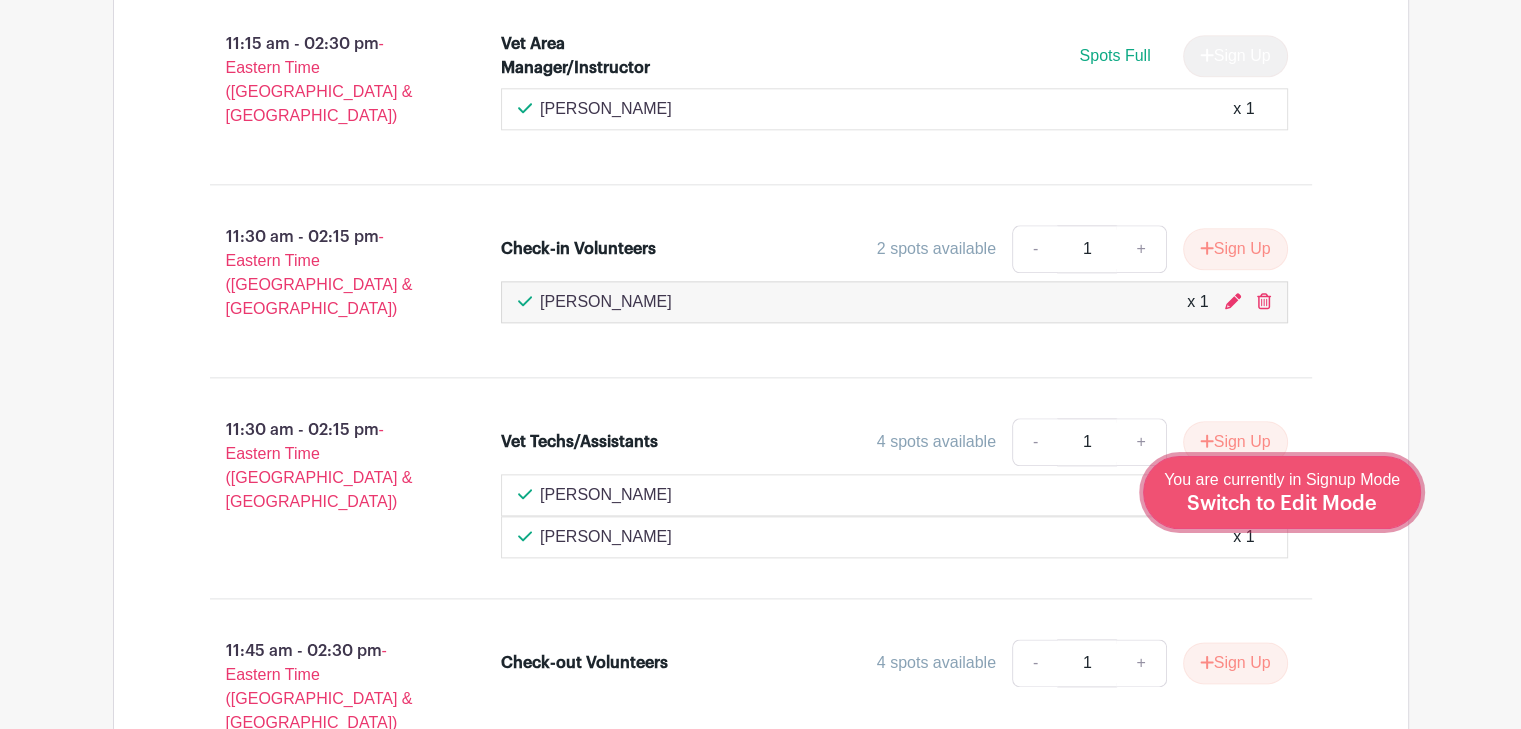 click on "Switch to Edit Mode" at bounding box center (1282, 504) 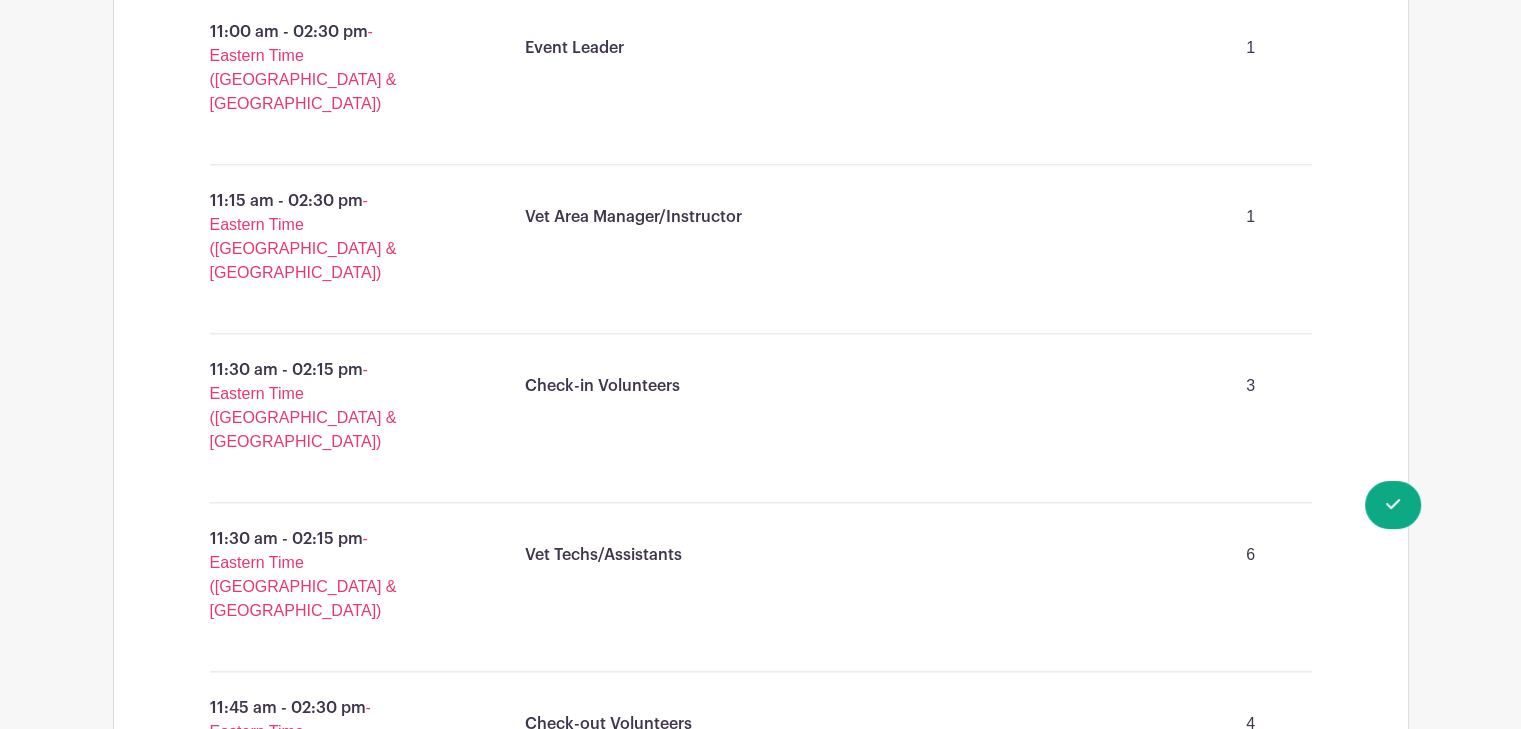scroll, scrollTop: 2200, scrollLeft: 0, axis: vertical 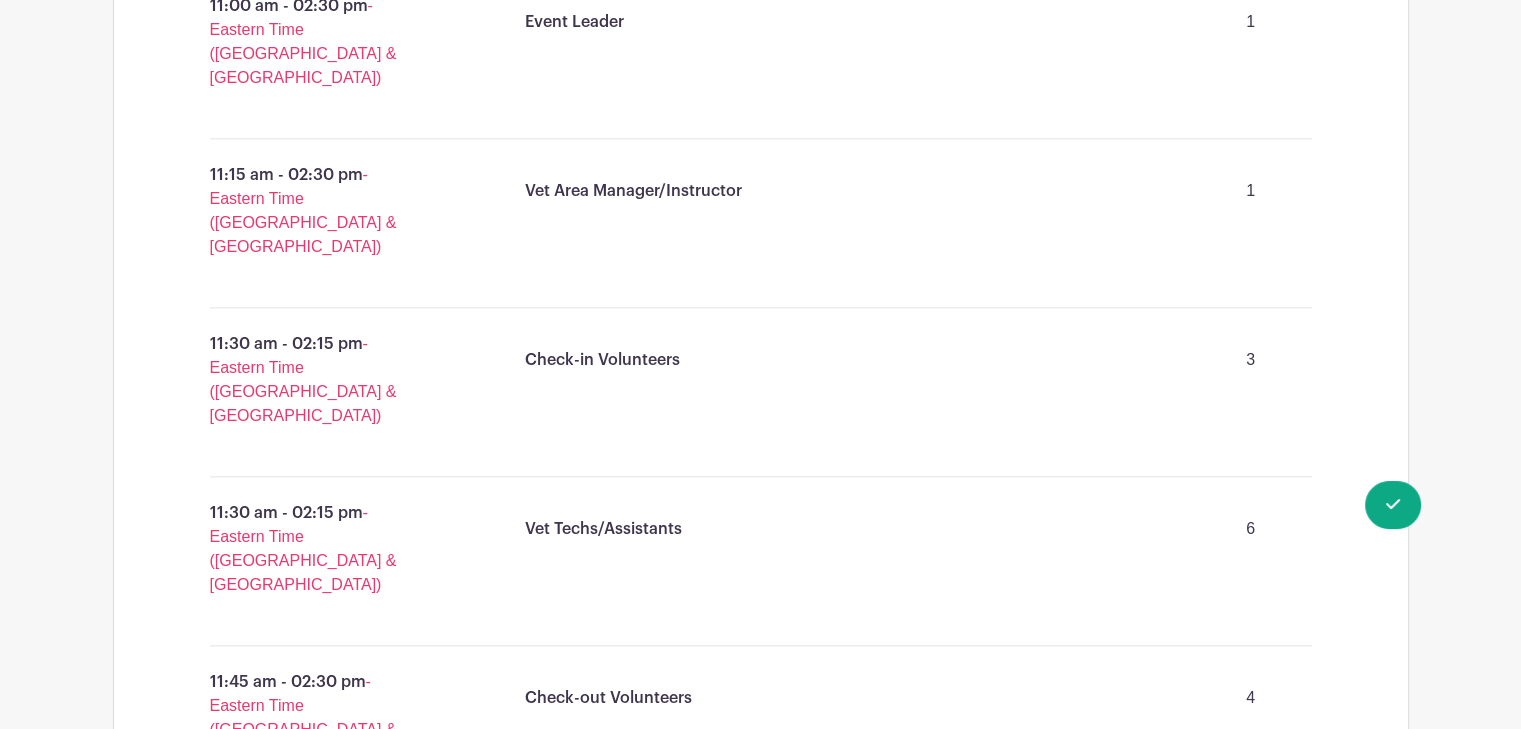 click on "Check-in Volunteers" at bounding box center [602, 360] 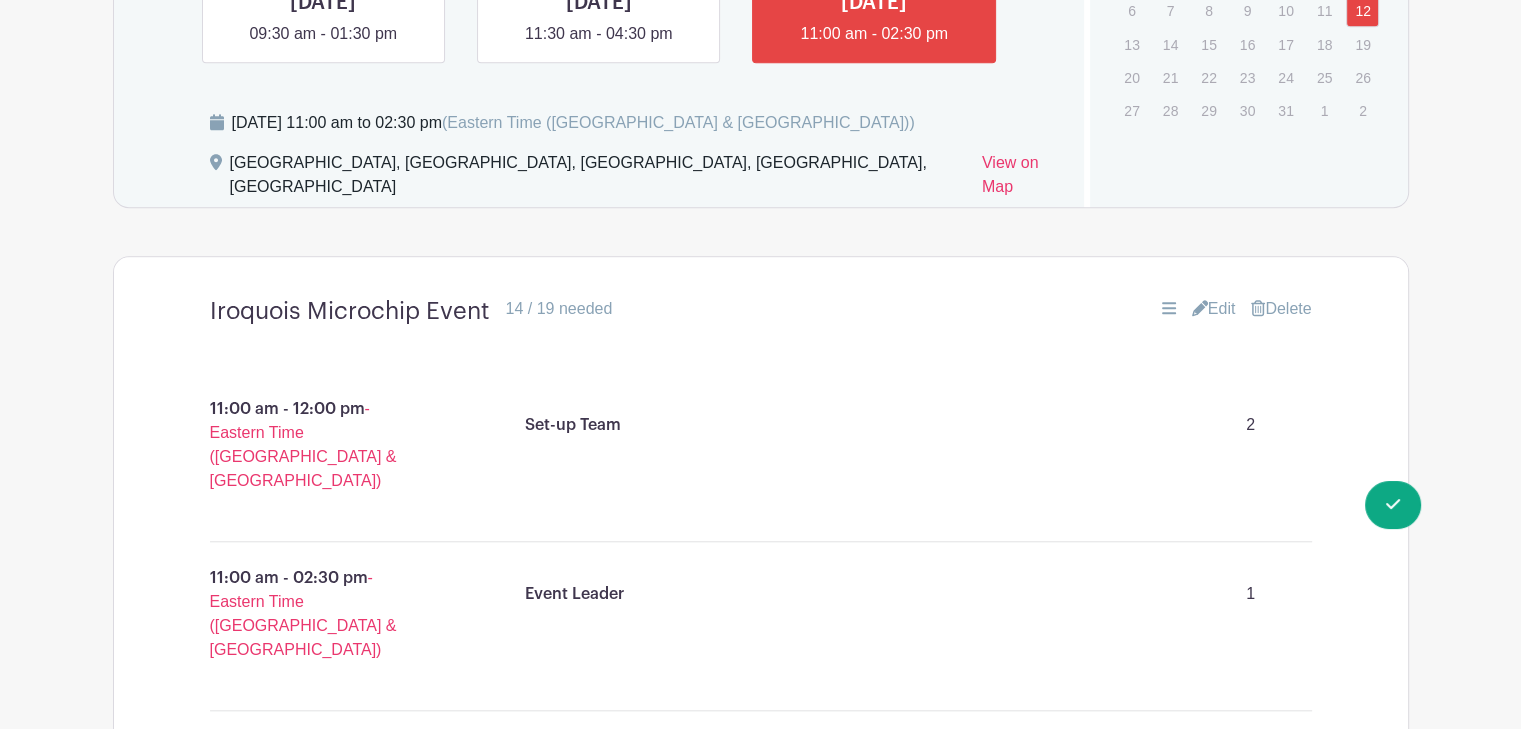 scroll, scrollTop: 1600, scrollLeft: 0, axis: vertical 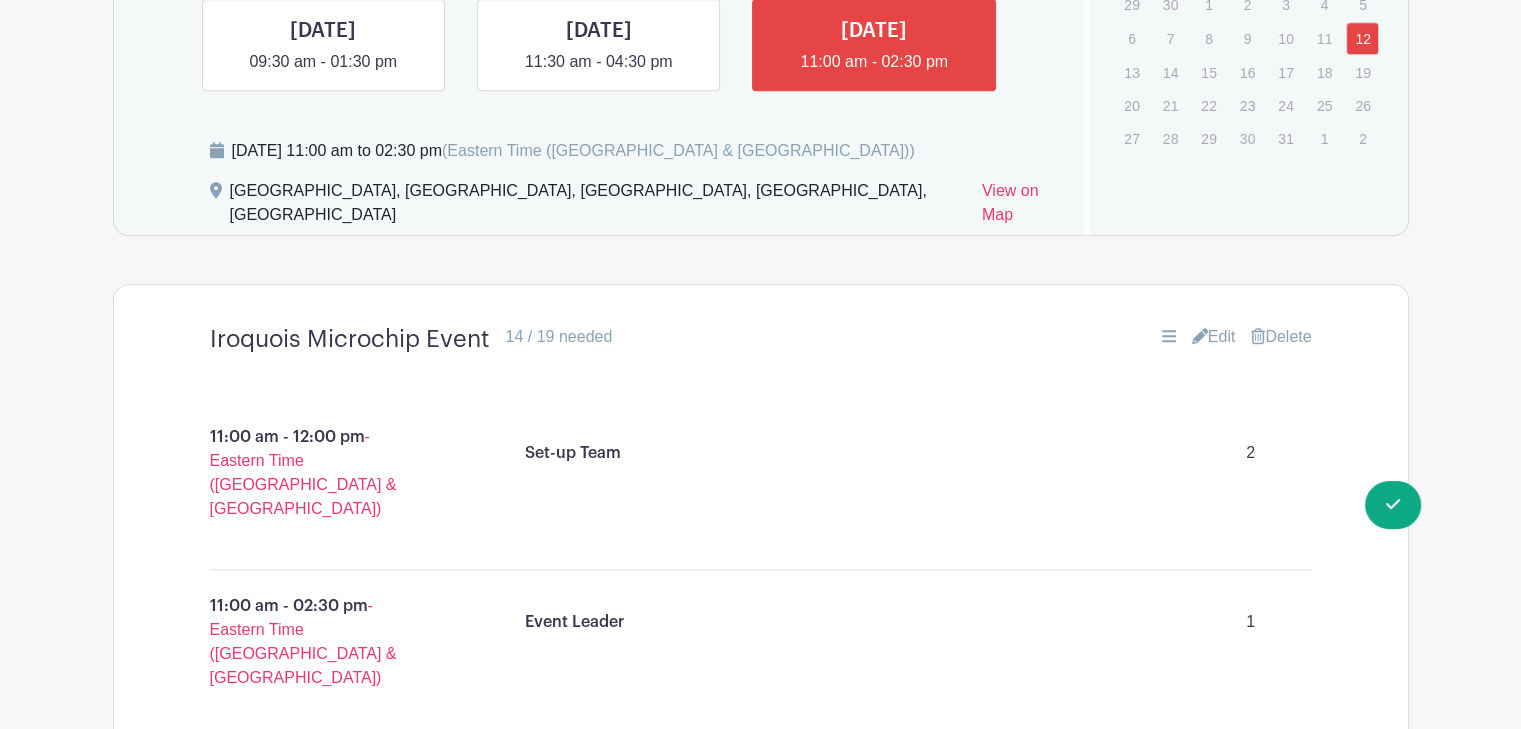 click on "Edit" at bounding box center [1214, 337] 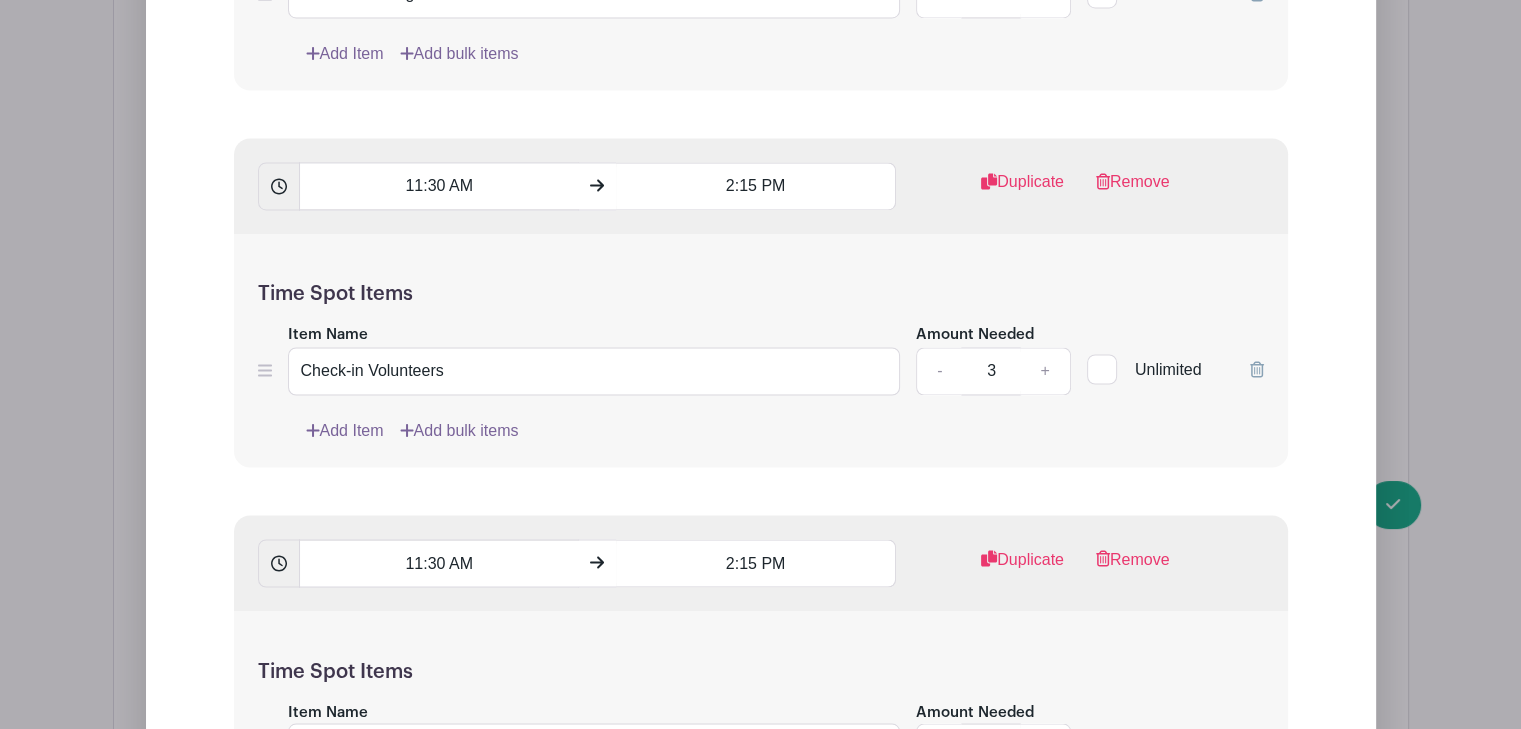 scroll, scrollTop: 3400, scrollLeft: 0, axis: vertical 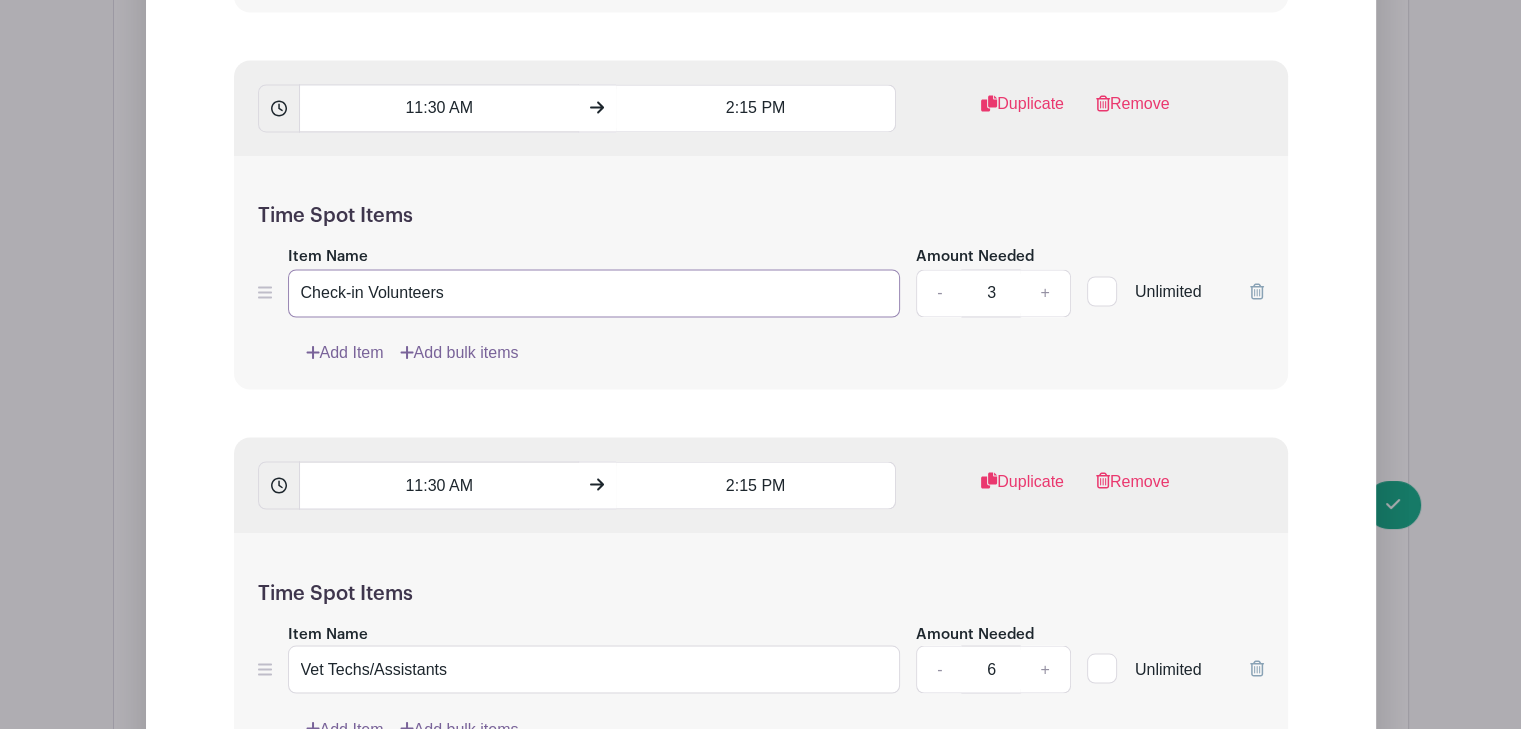 drag, startPoint x: 464, startPoint y: 264, endPoint x: 360, endPoint y: 270, distance: 104.172935 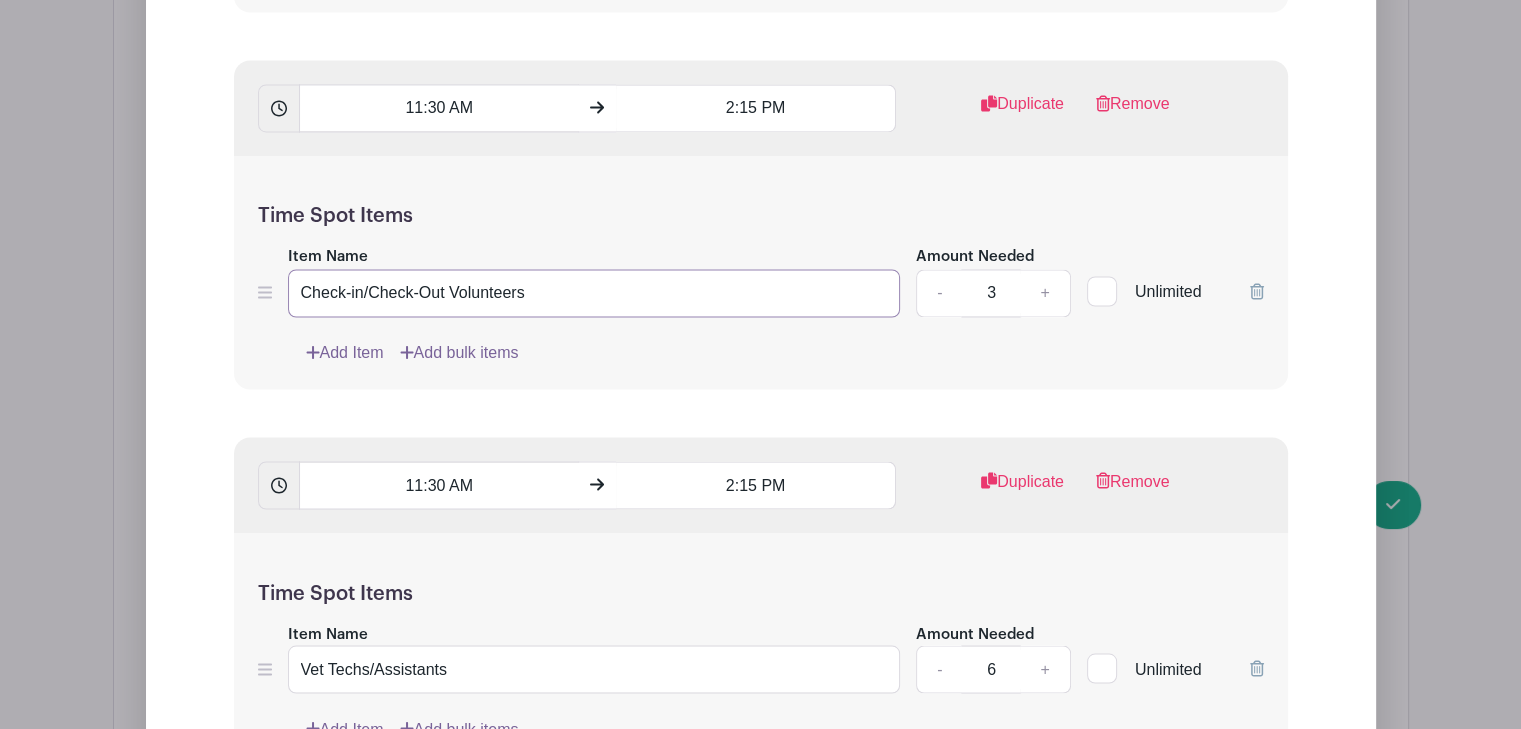 type on "Check-in/Check-Out Volunteers" 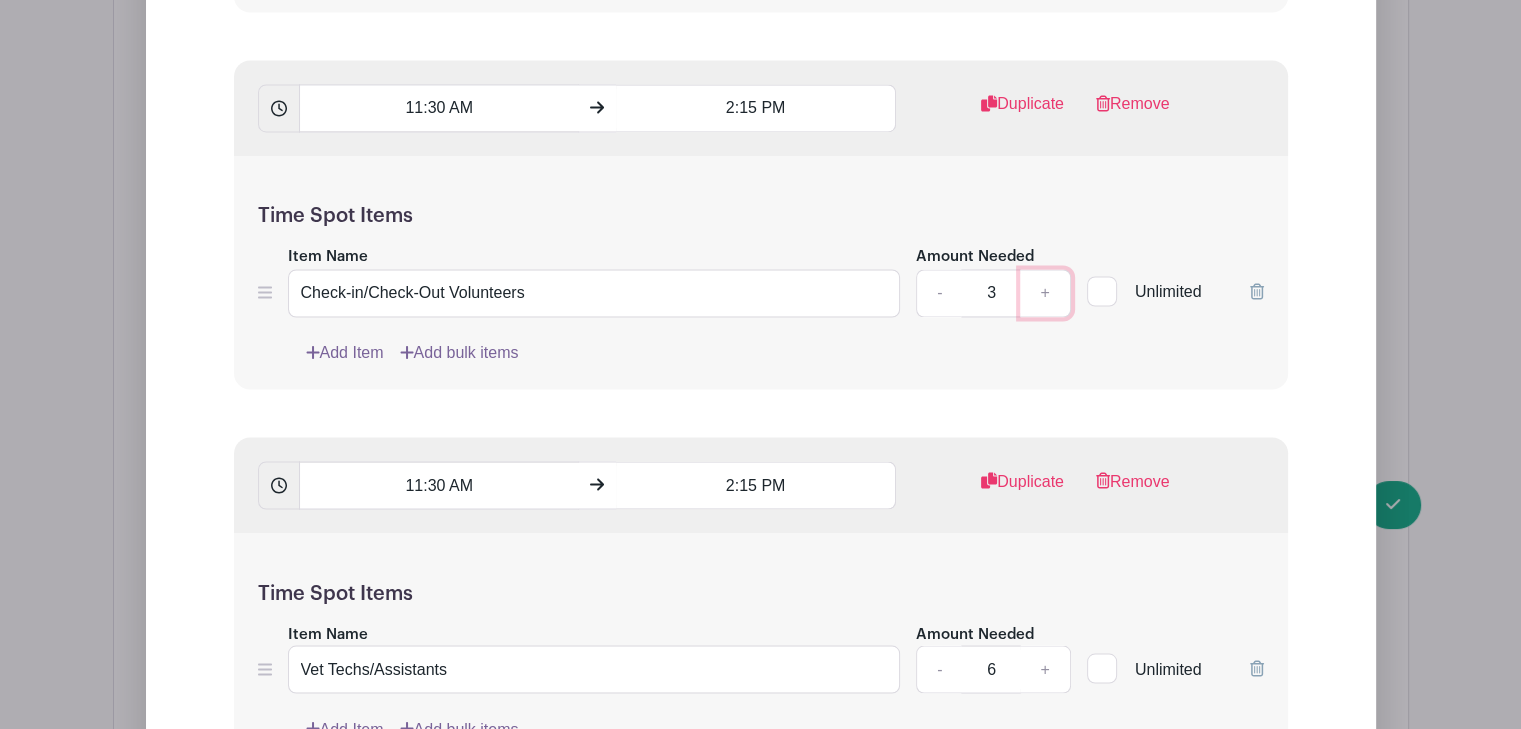 click on "+" at bounding box center (1045, 293) 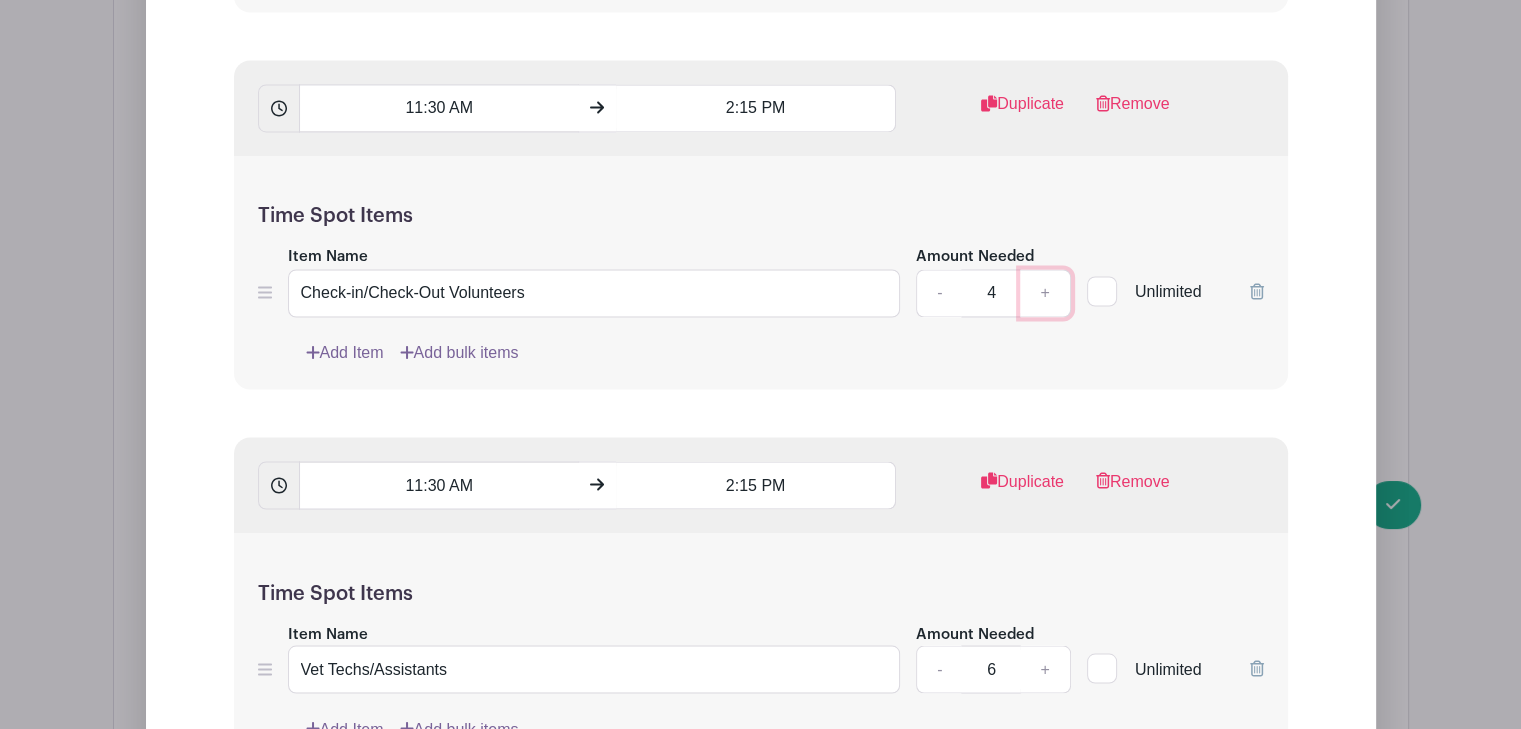 click on "+" at bounding box center (1045, 293) 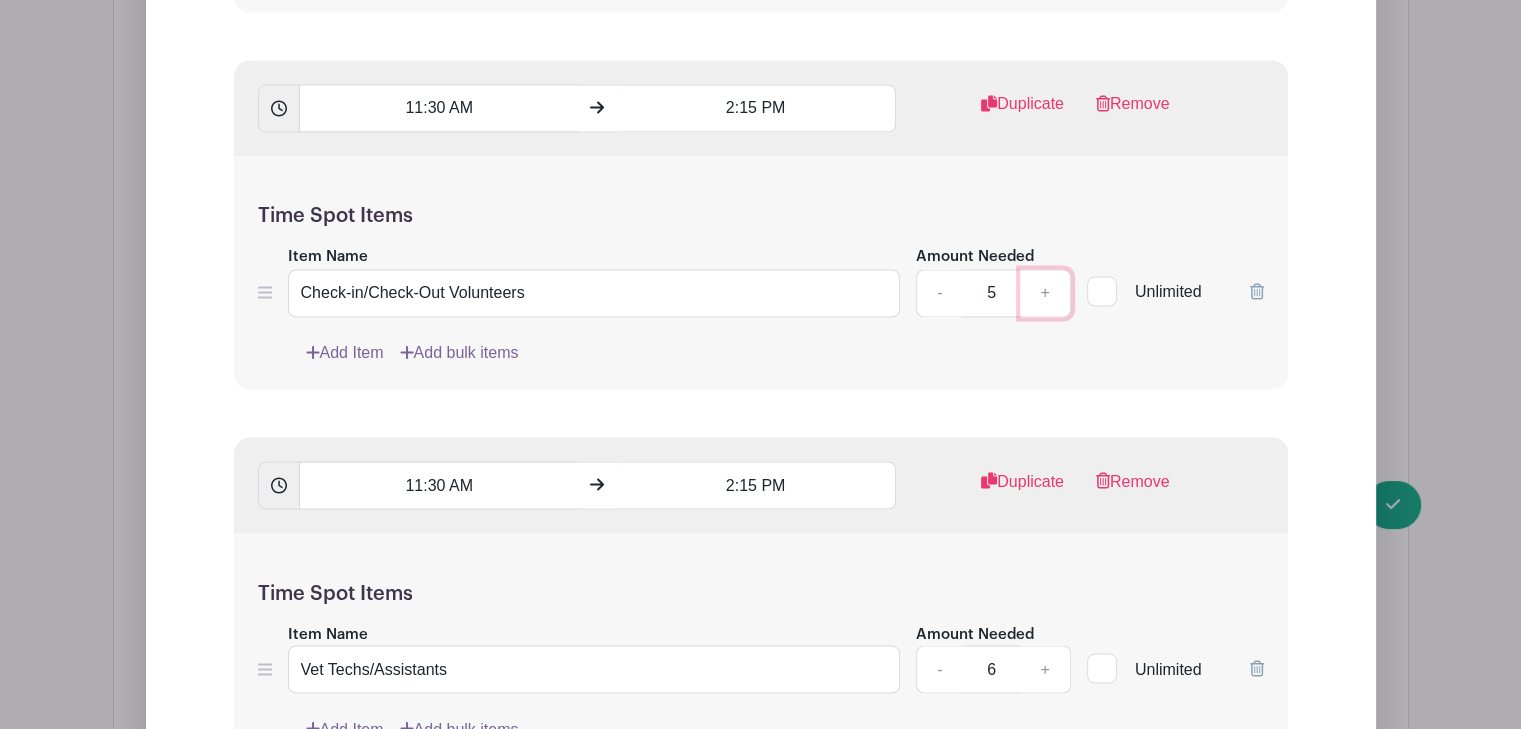 click on "+" at bounding box center [1045, 293] 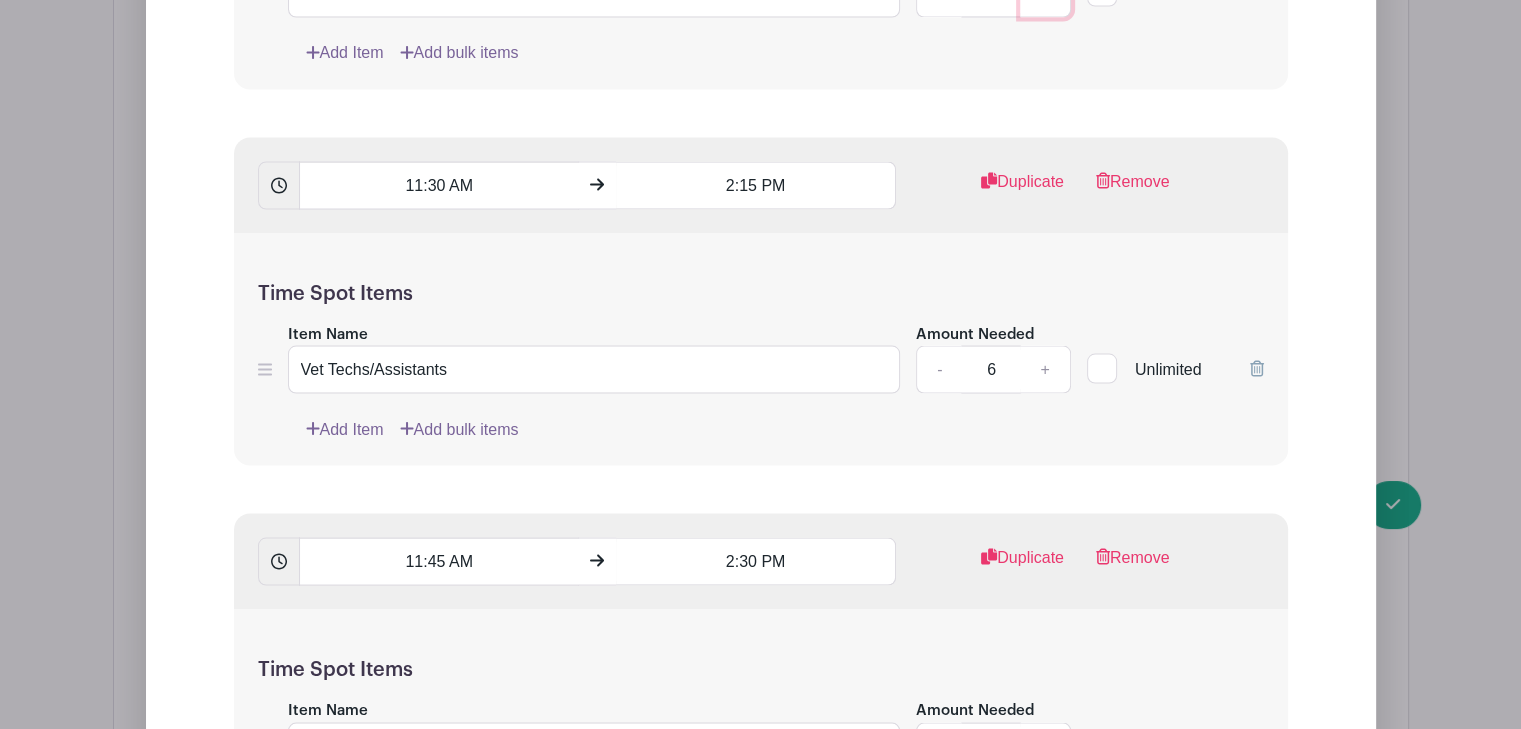 scroll, scrollTop: 3900, scrollLeft: 0, axis: vertical 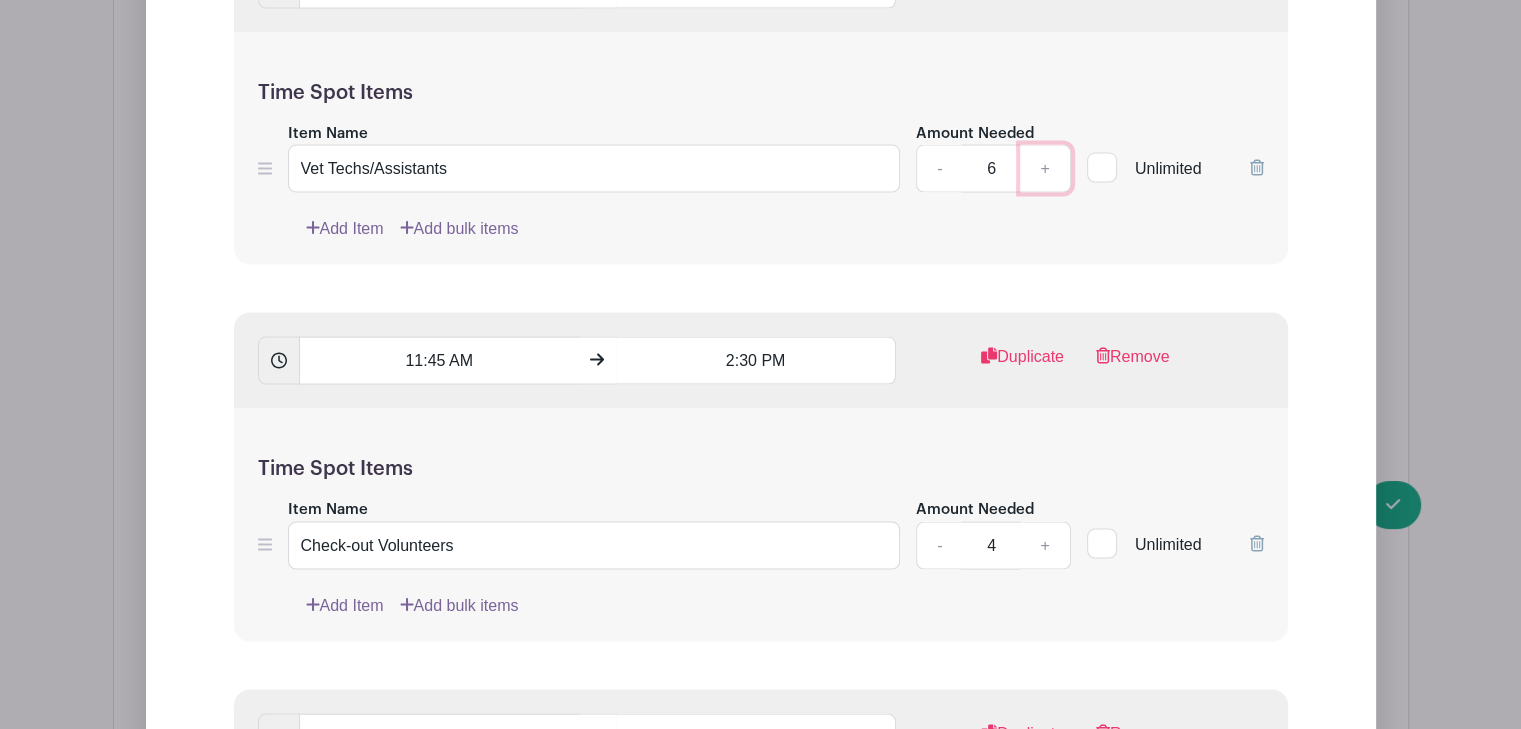 click on "+" at bounding box center (1045, 169) 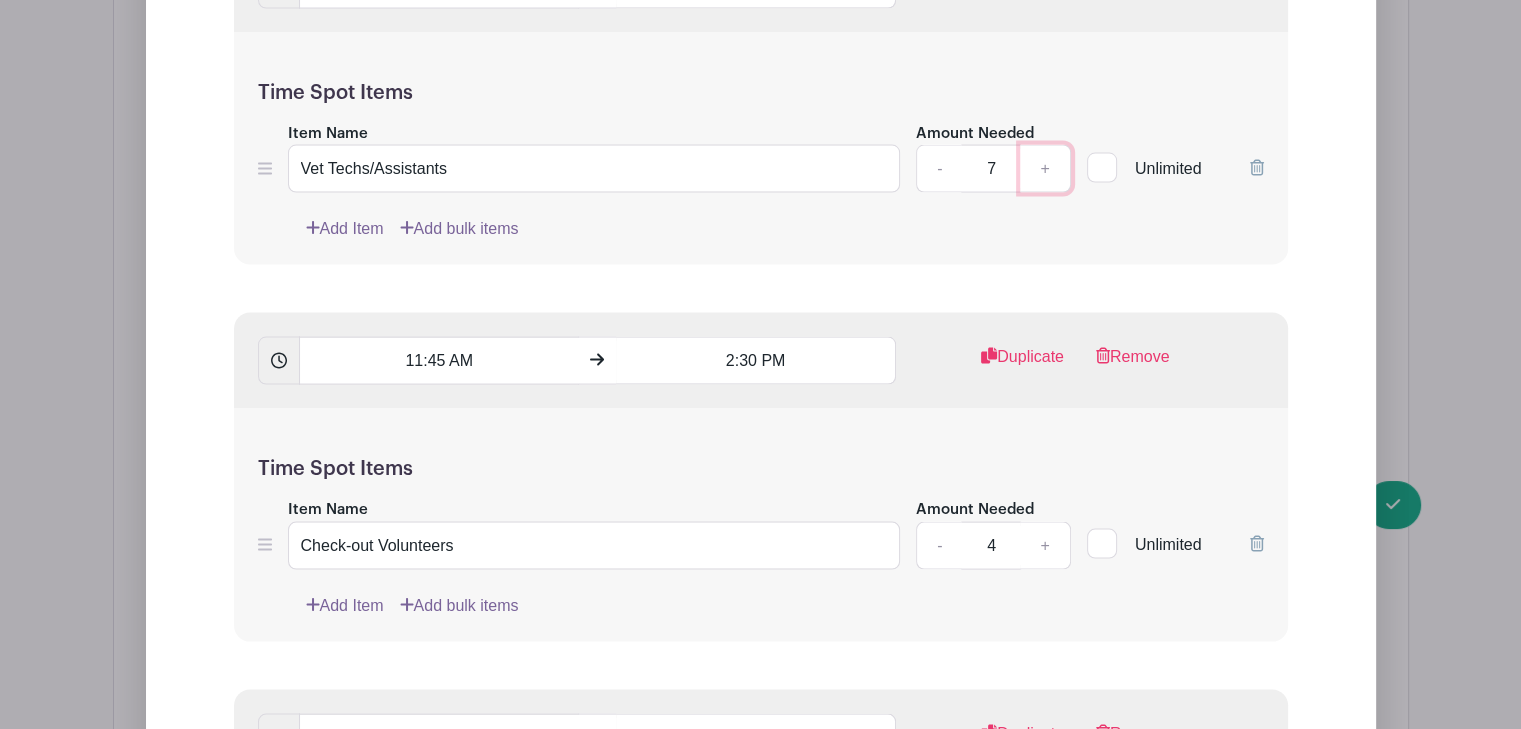 click on "+" at bounding box center [1045, 169] 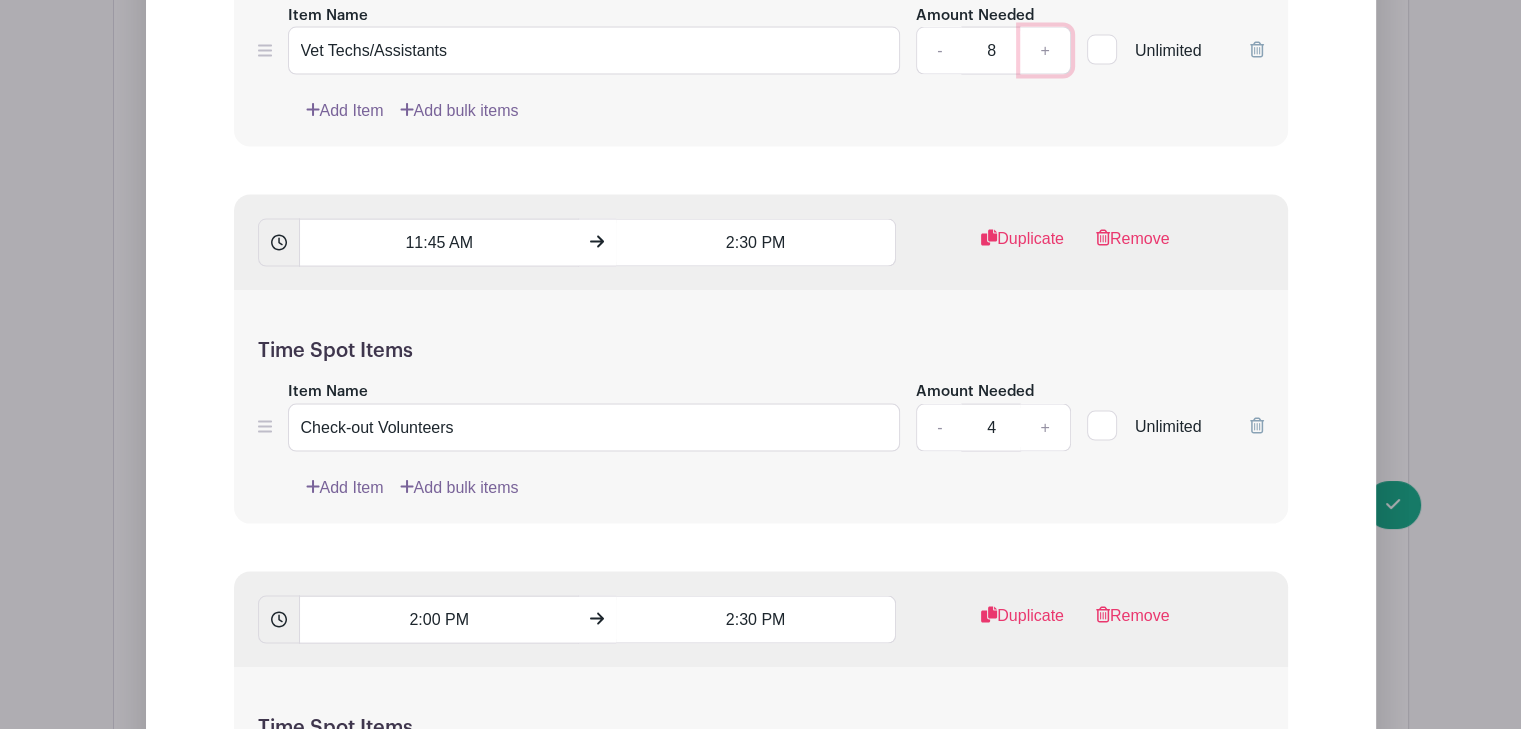 scroll, scrollTop: 4100, scrollLeft: 0, axis: vertical 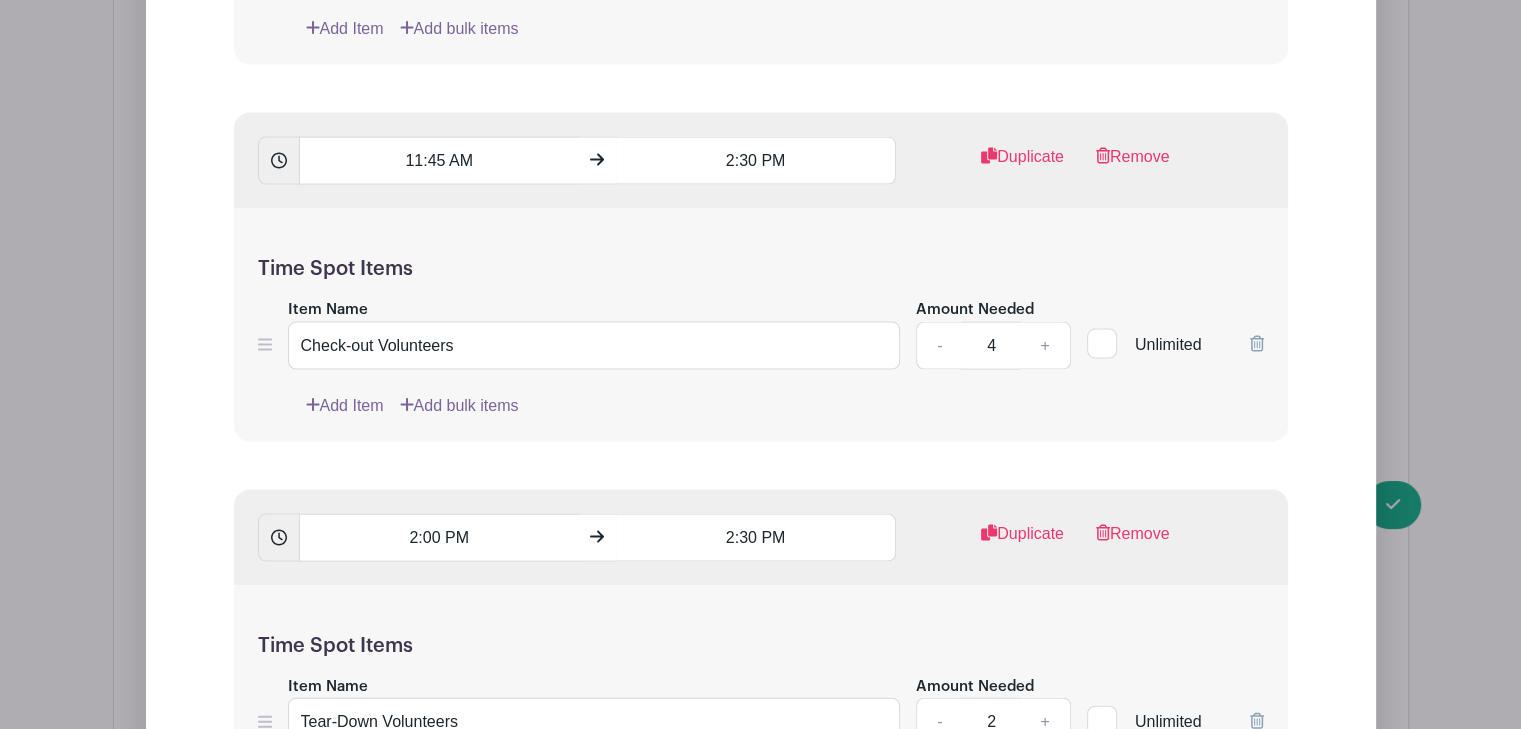 drag, startPoint x: 1260, startPoint y: 310, endPoint x: 1077, endPoint y: 299, distance: 183.3303 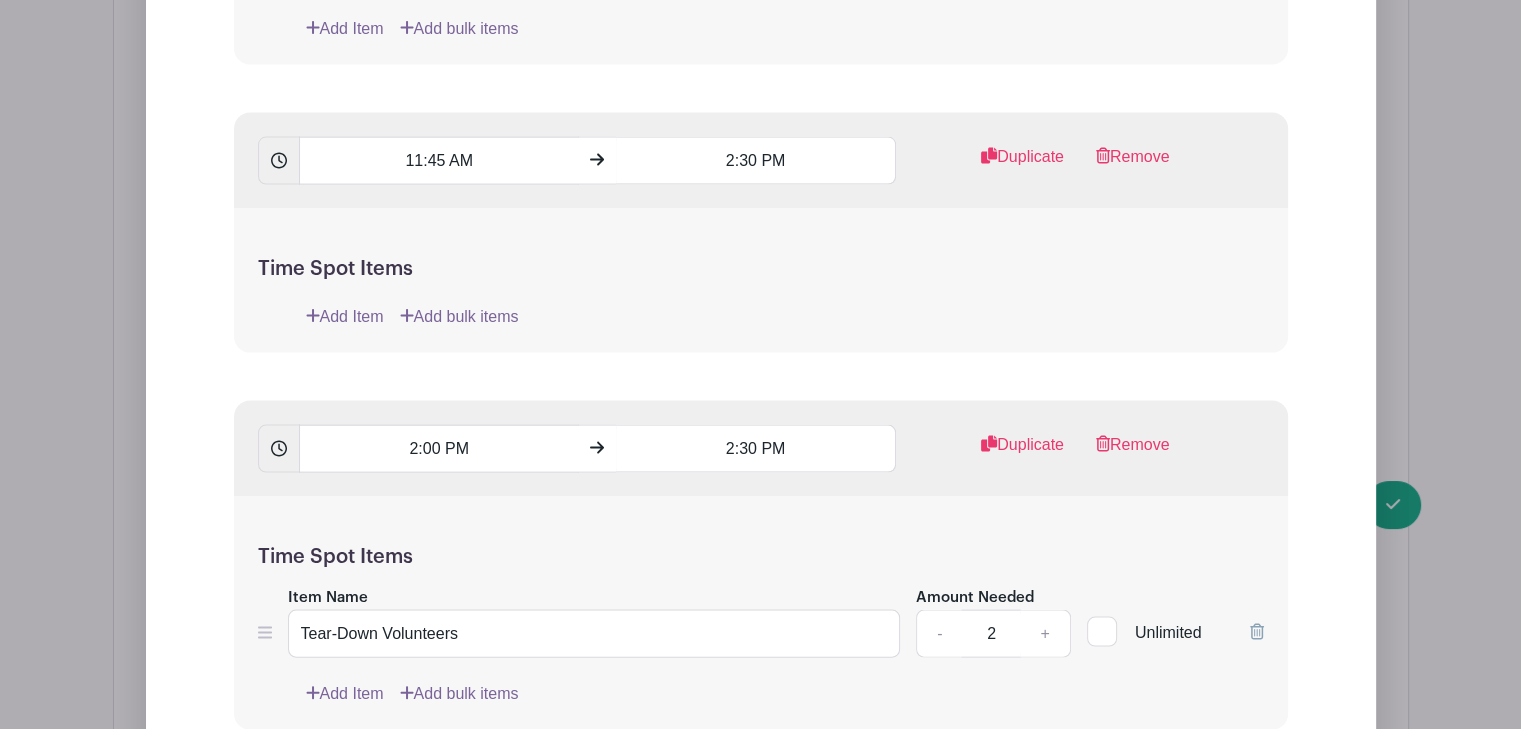 click on "Add Item" at bounding box center (345, 317) 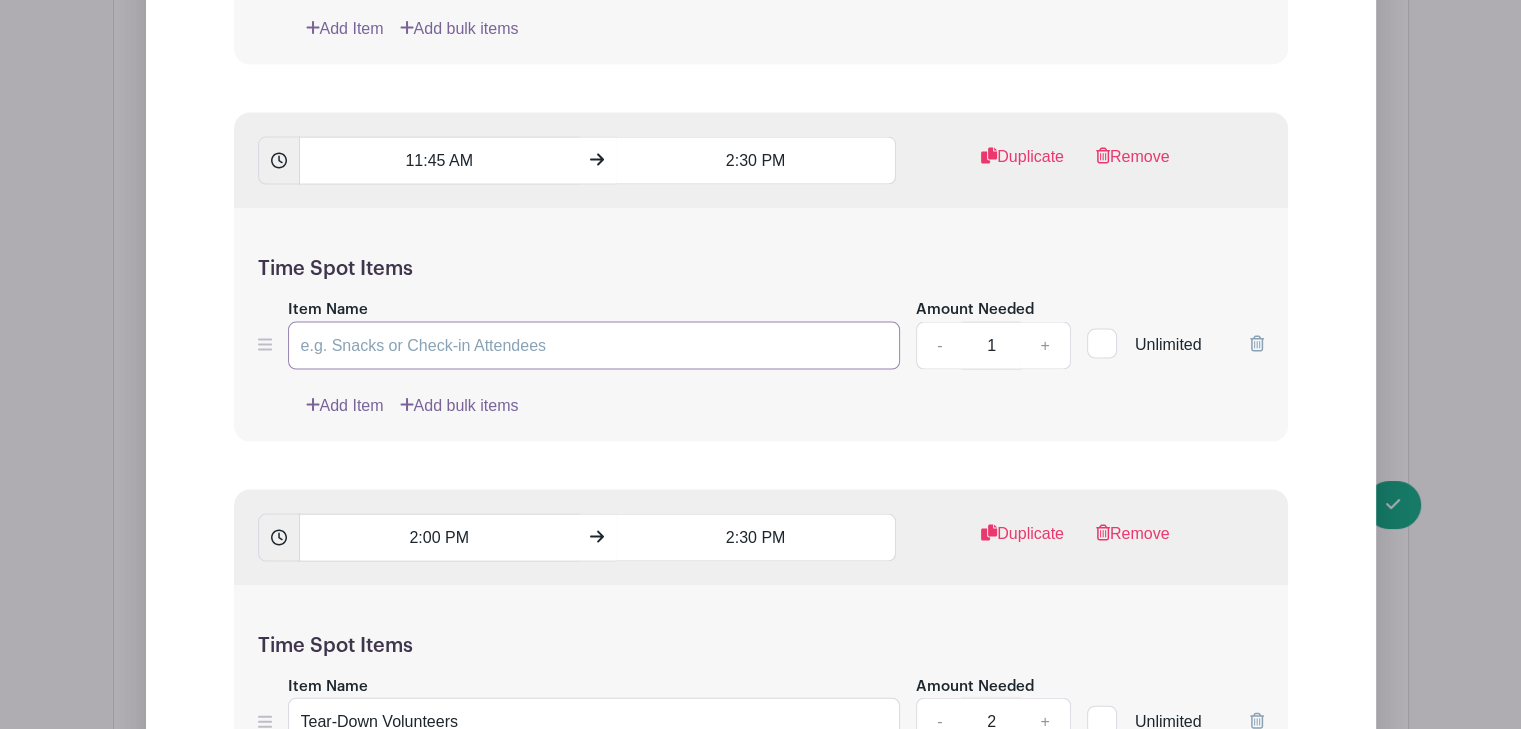 click on "Item Name" at bounding box center [594, 346] 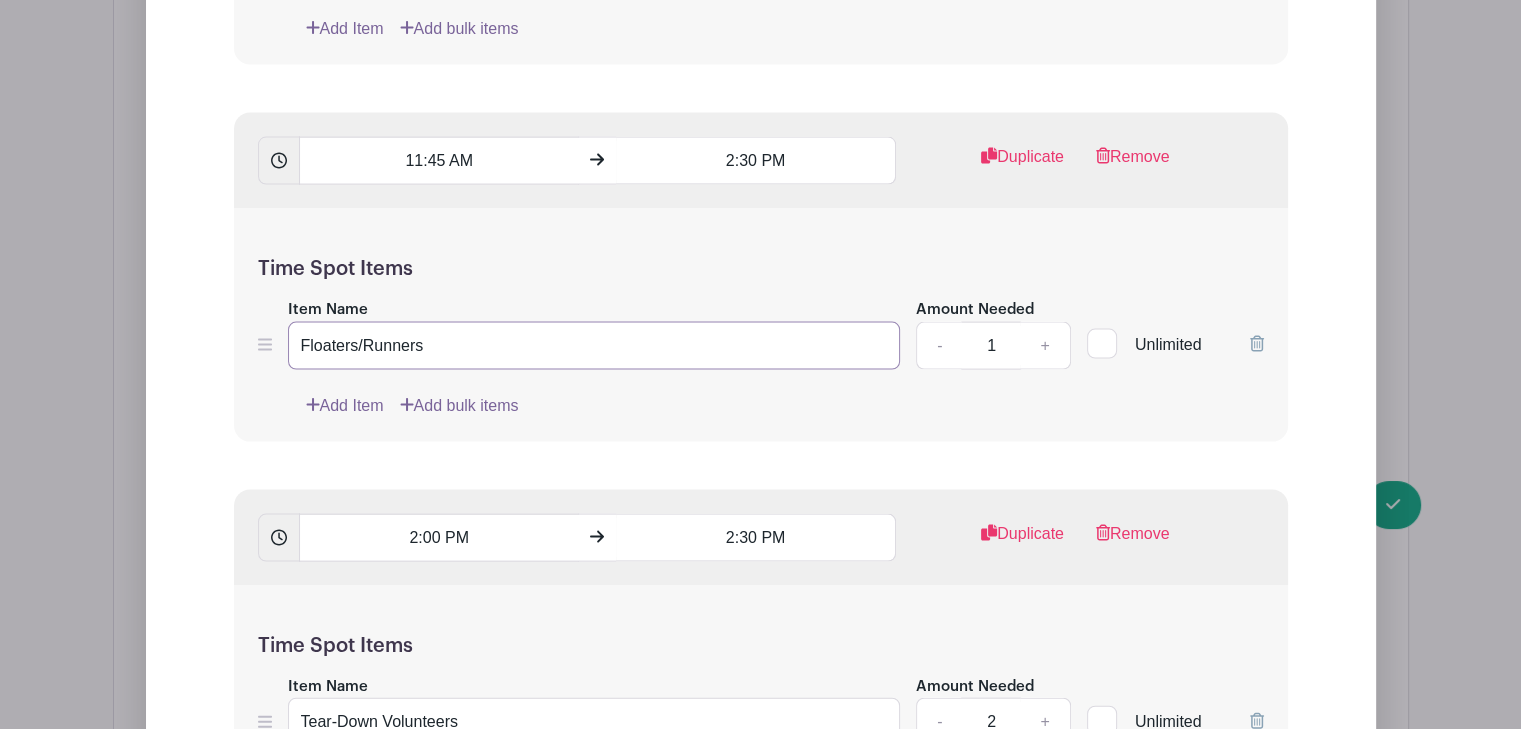 type on "Floaters/Runners" 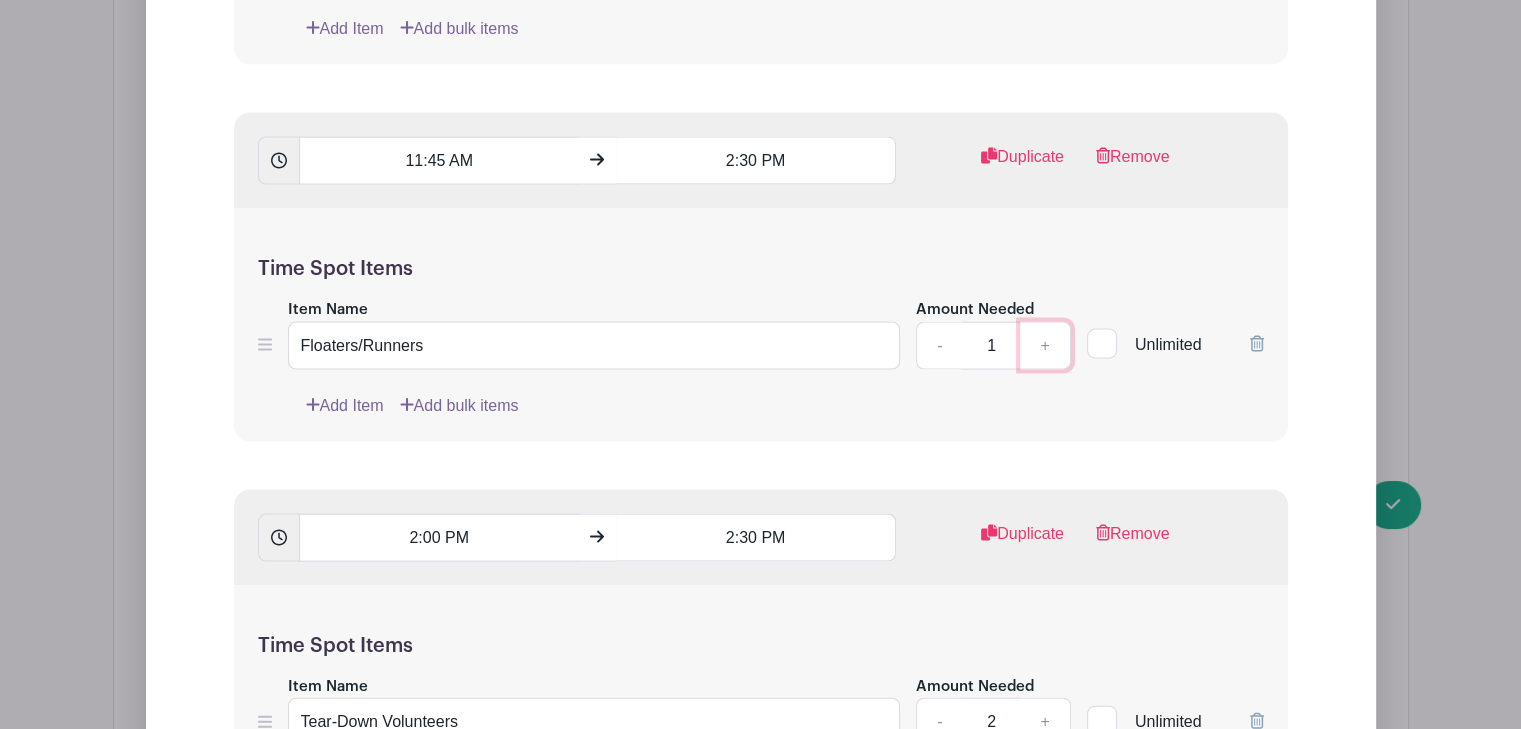 click on "+" at bounding box center (1045, 346) 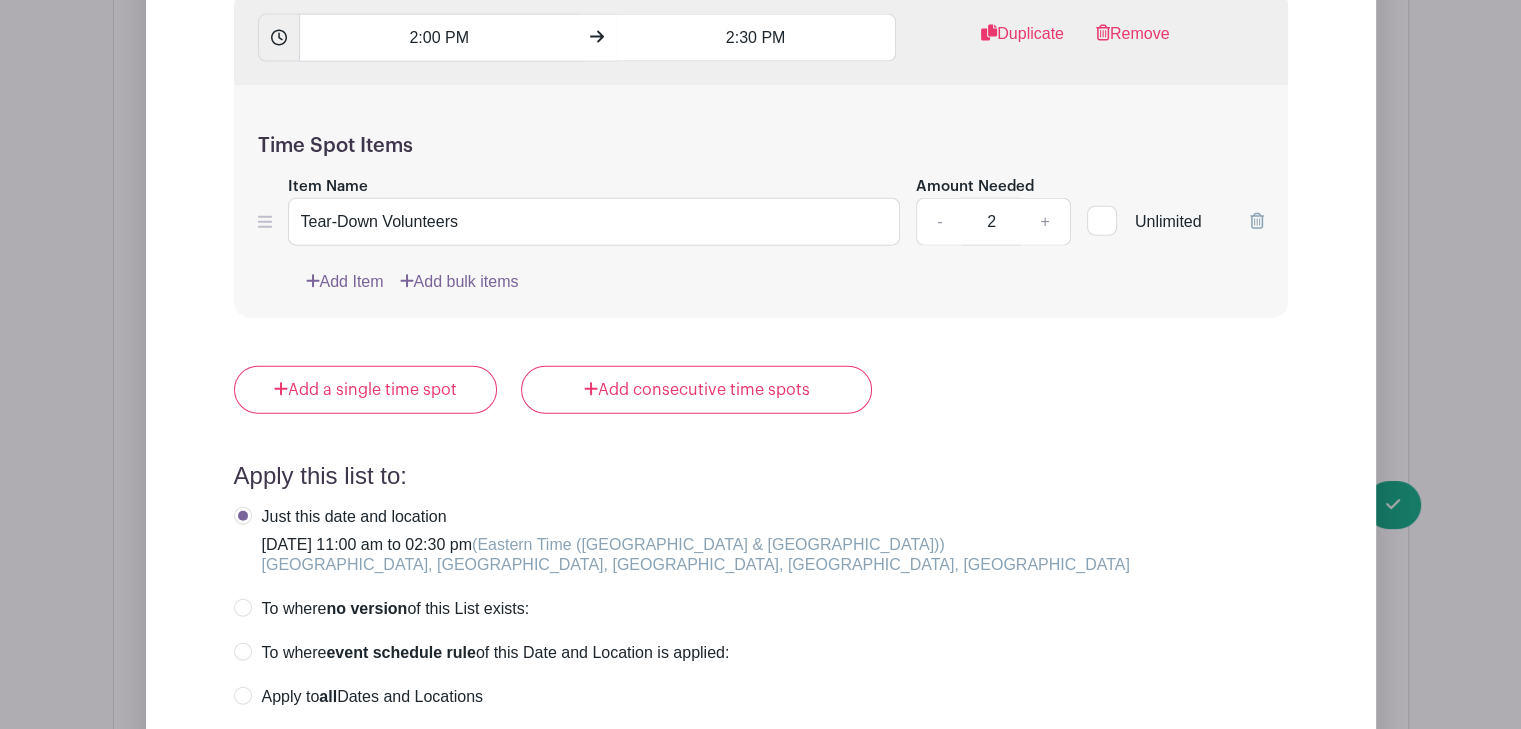 scroll, scrollTop: 4900, scrollLeft: 0, axis: vertical 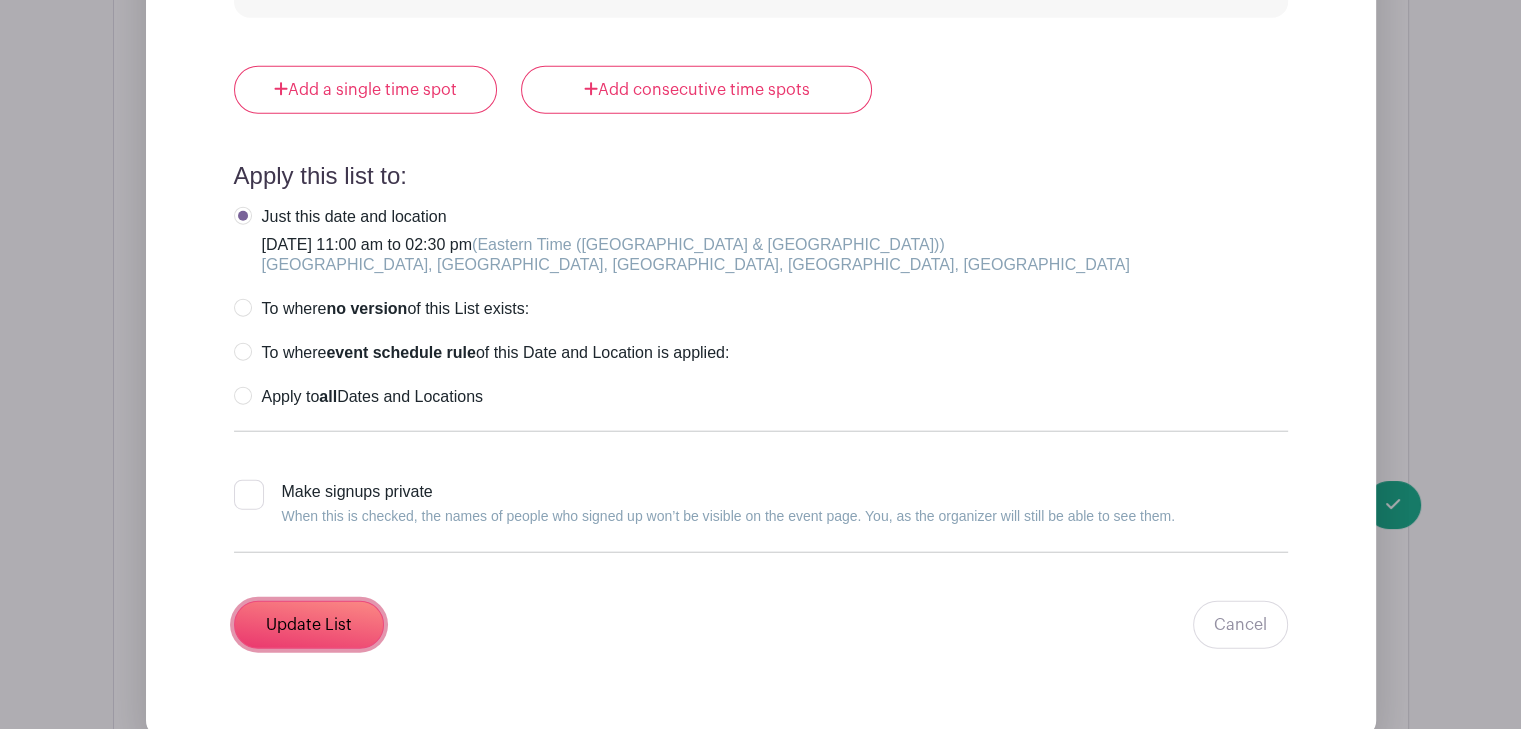 click on "Update List" at bounding box center [309, 625] 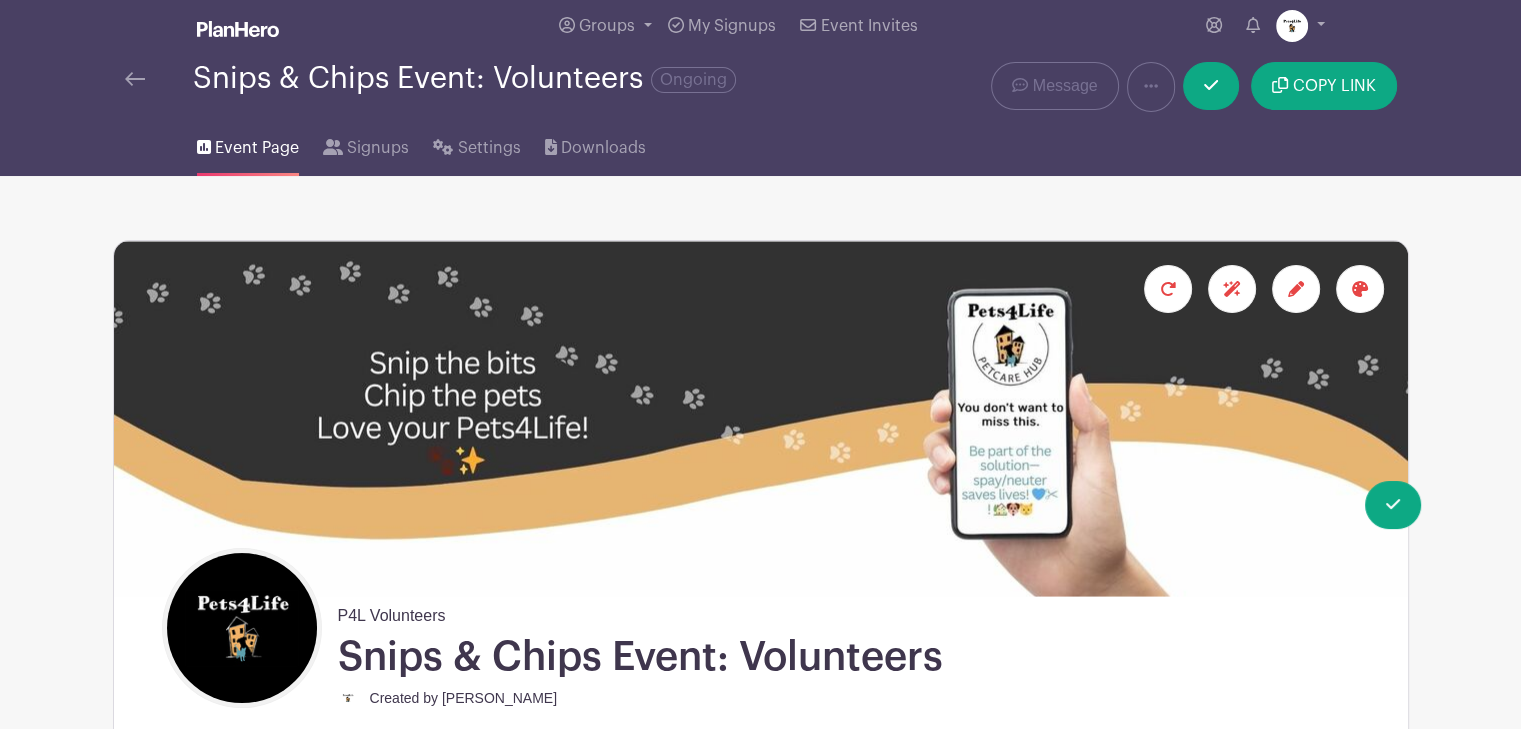 scroll, scrollTop: 0, scrollLeft: 0, axis: both 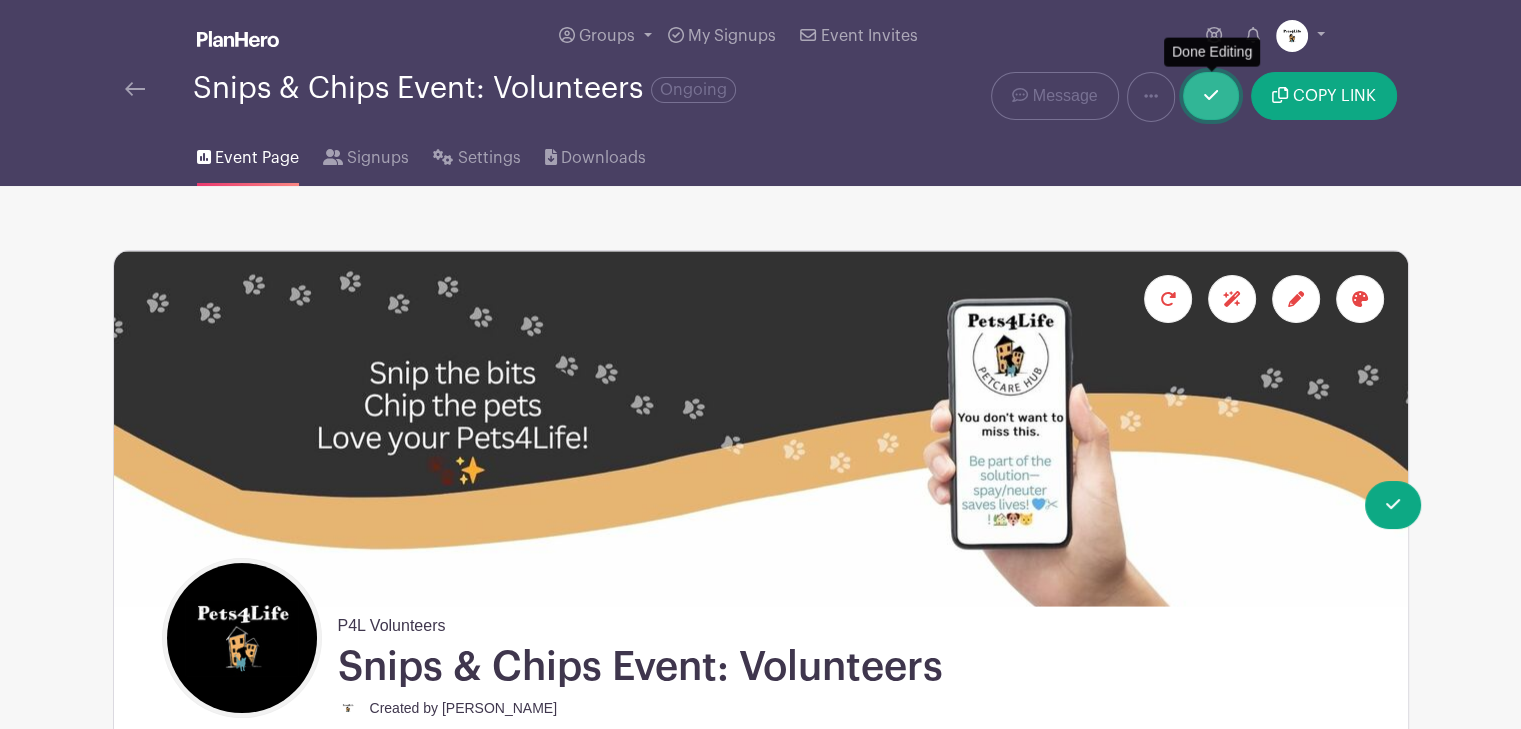 click 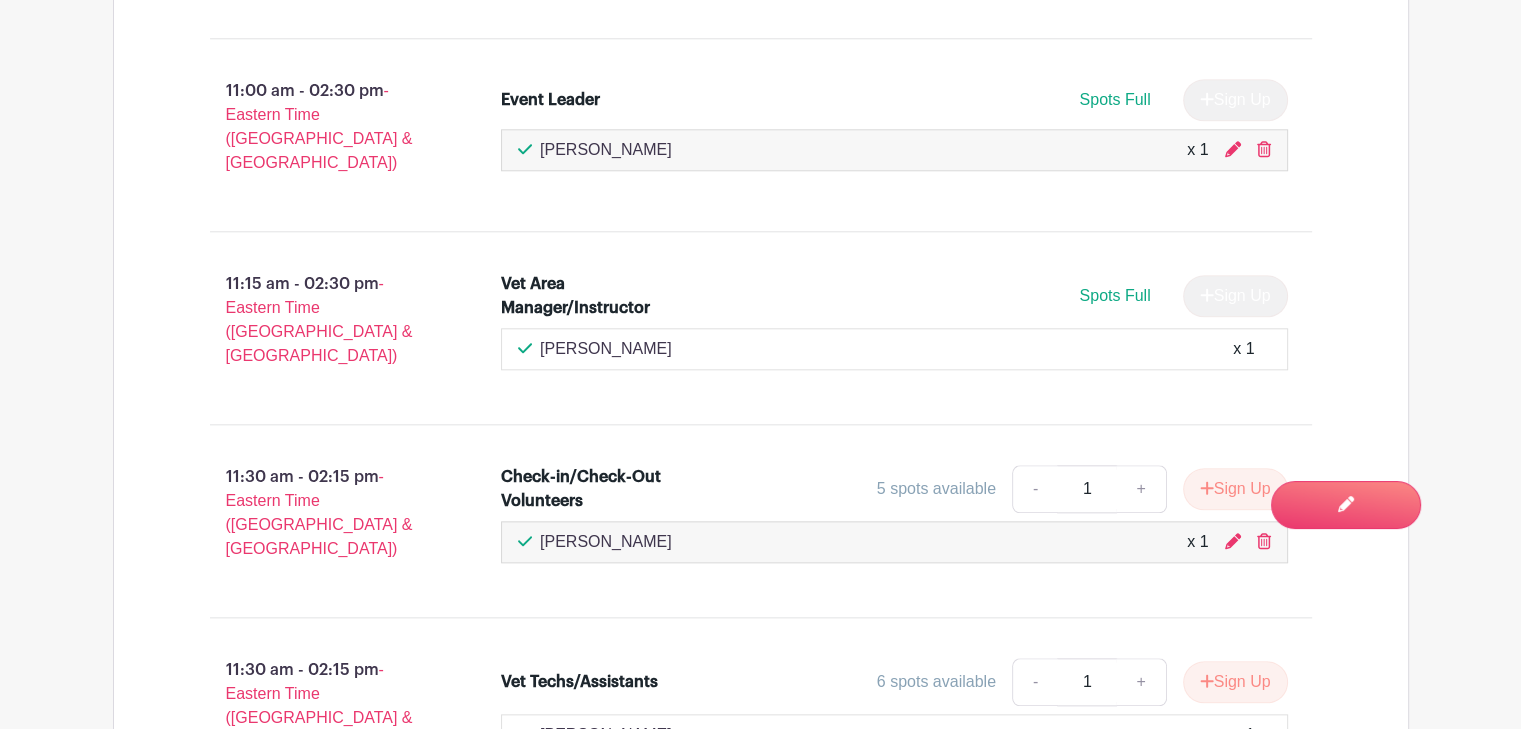scroll, scrollTop: 2100, scrollLeft: 0, axis: vertical 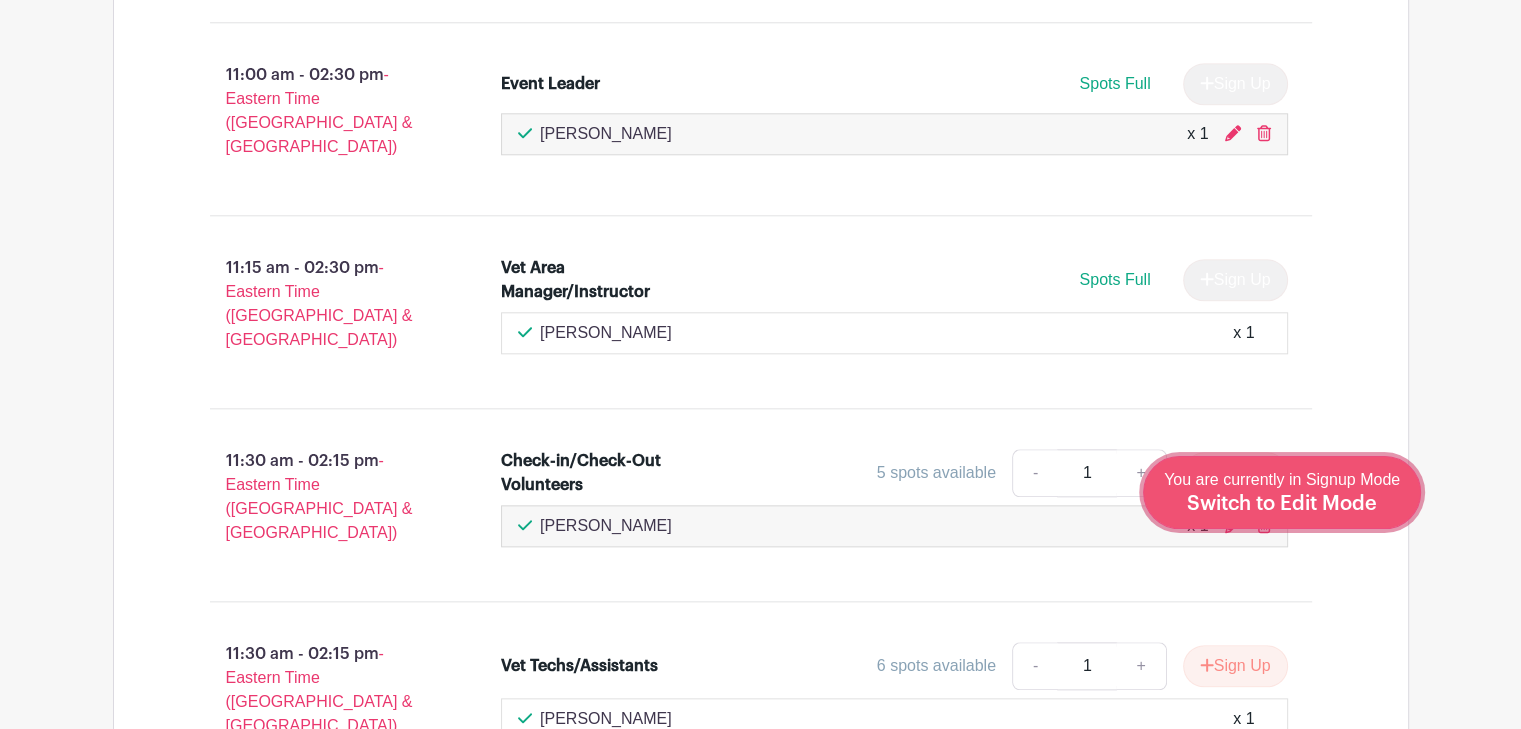 click on "You are currently in Signup Mode
Switch to Edit Mode" at bounding box center (1282, 492) 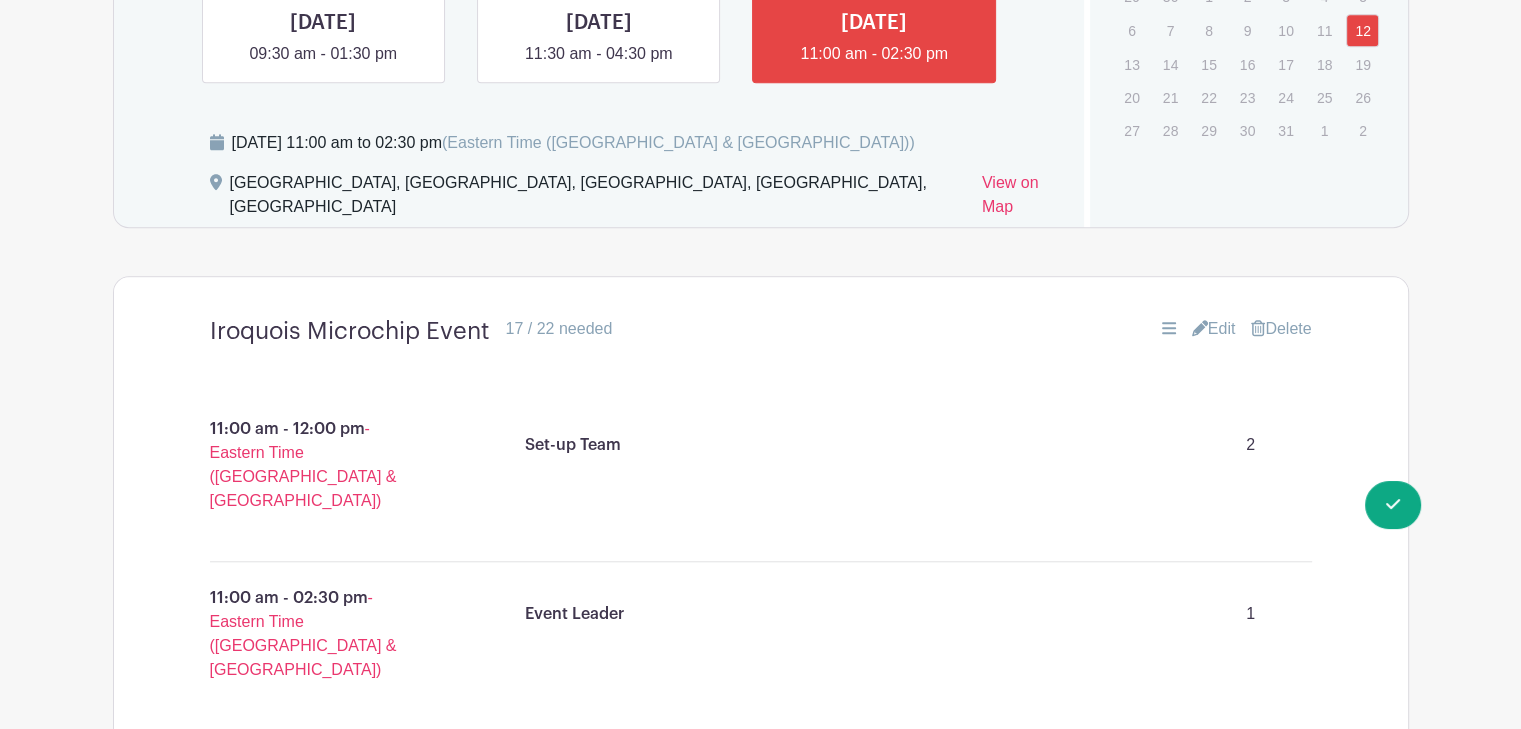 scroll, scrollTop: 1600, scrollLeft: 0, axis: vertical 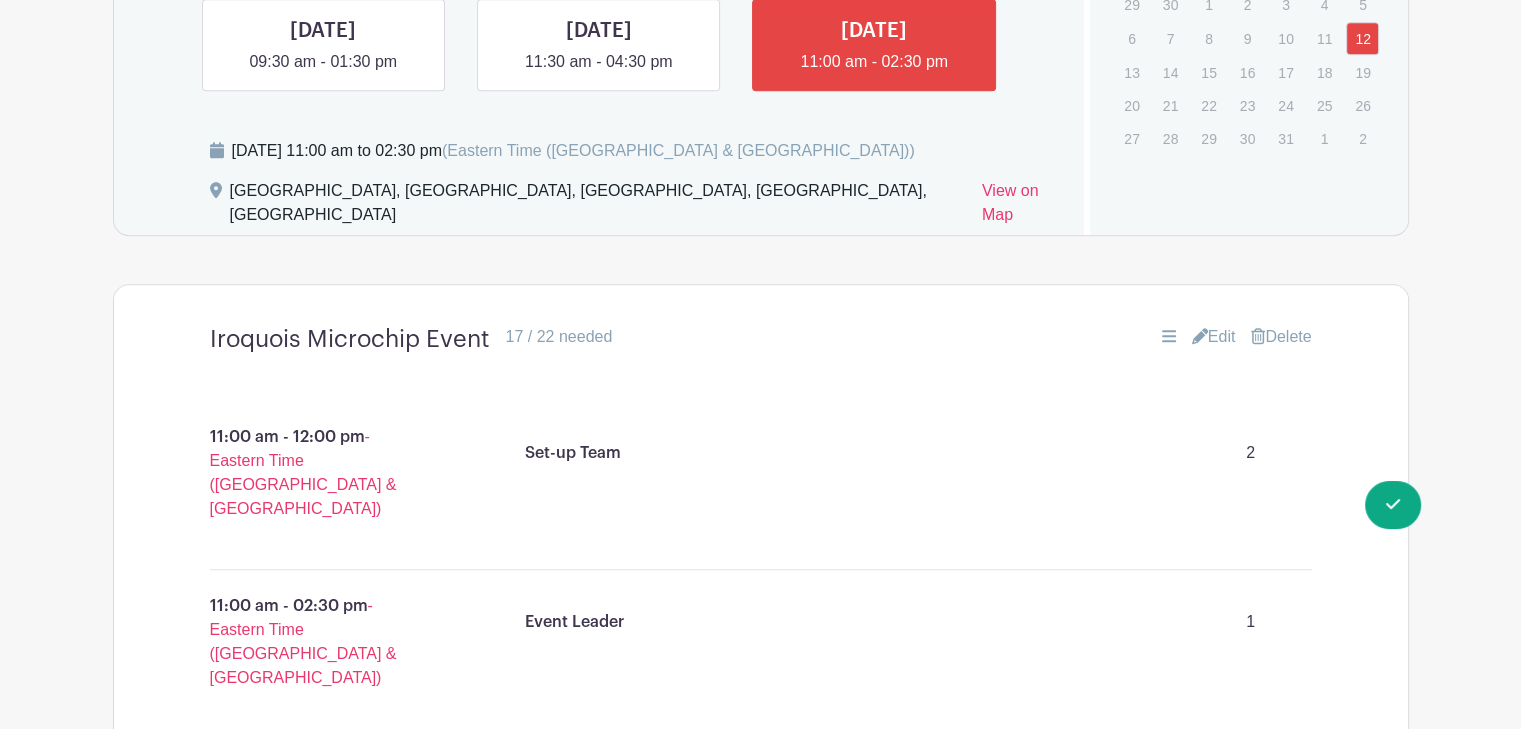 click on "Edit" at bounding box center [1214, 337] 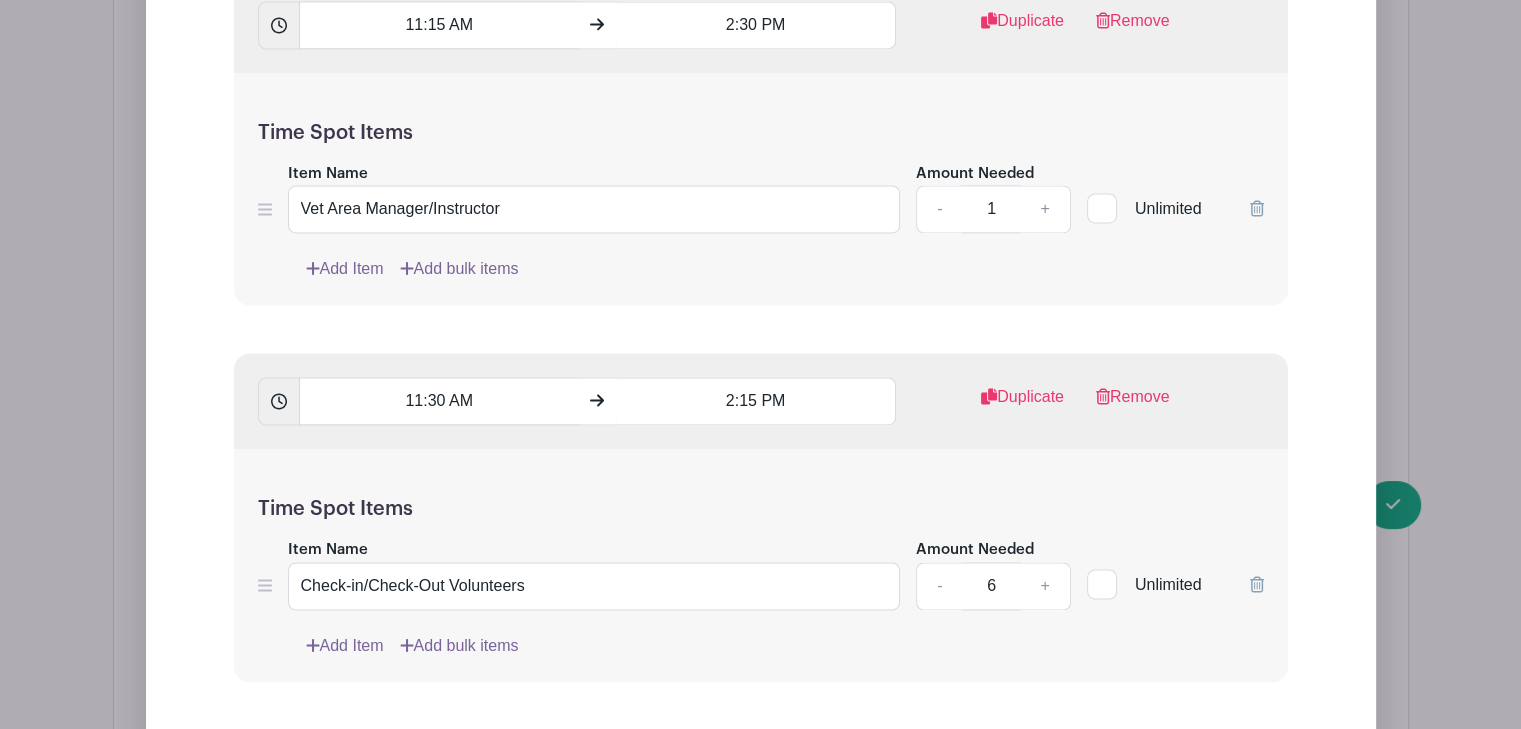 scroll, scrollTop: 3200, scrollLeft: 0, axis: vertical 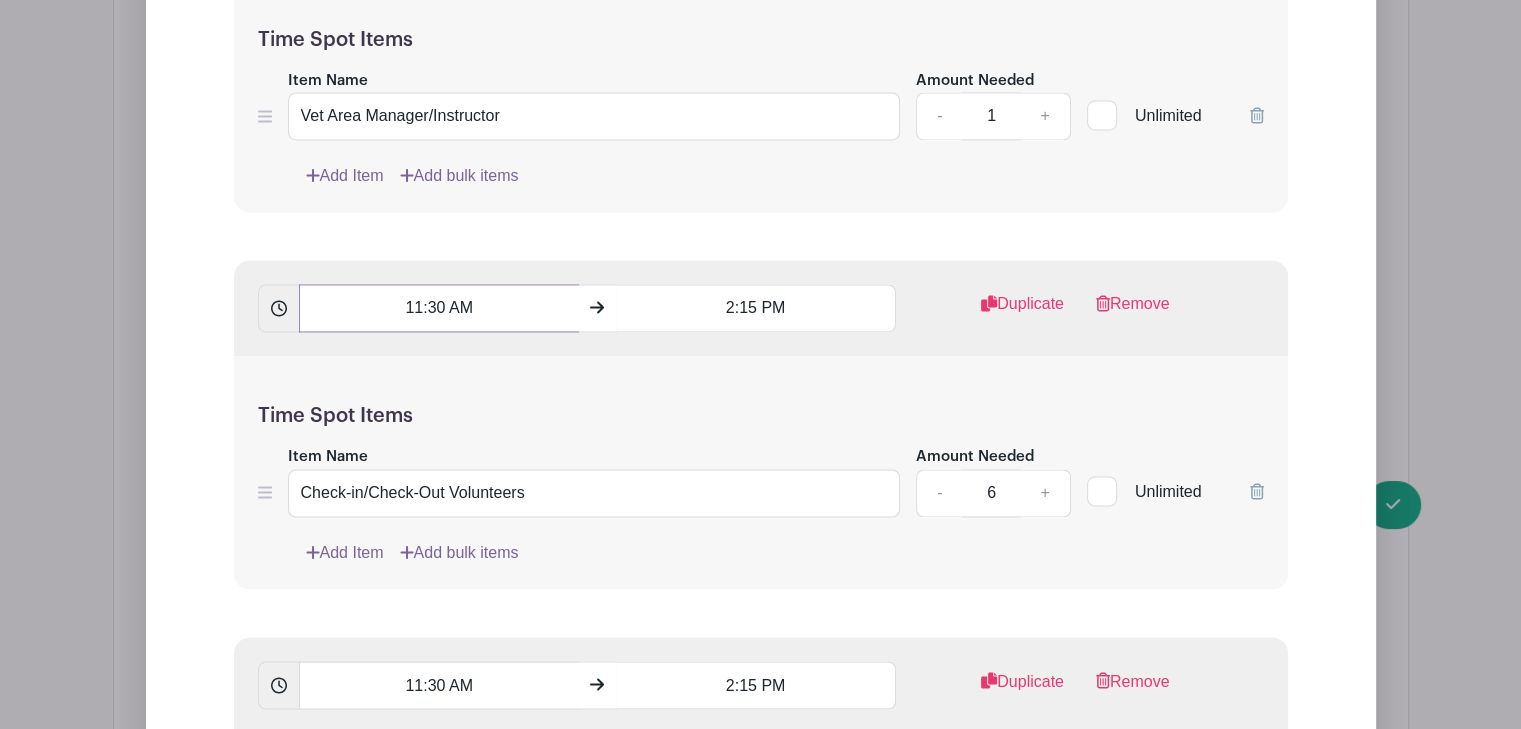 click on "11:30 AM" at bounding box center [439, 308] 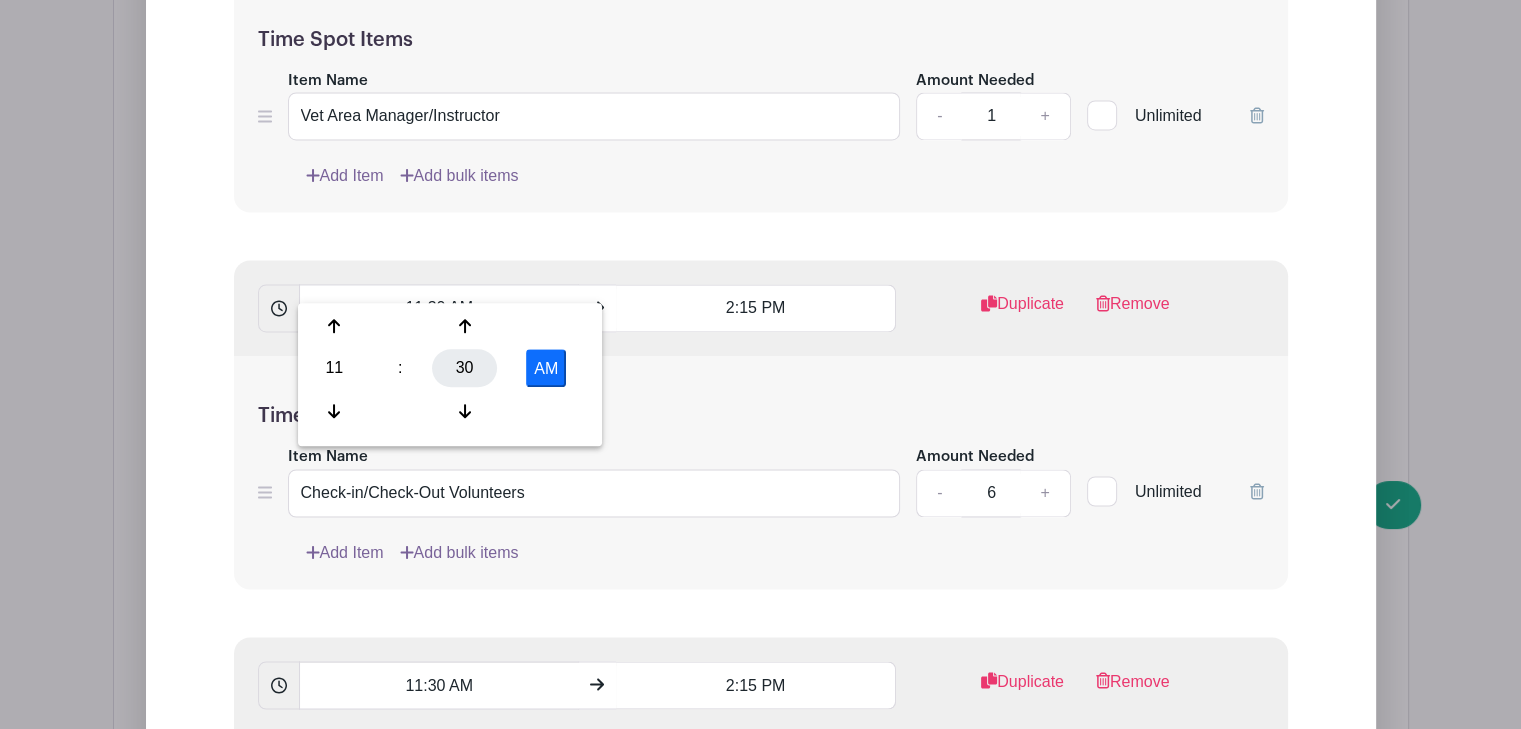 click on "30" at bounding box center (464, 368) 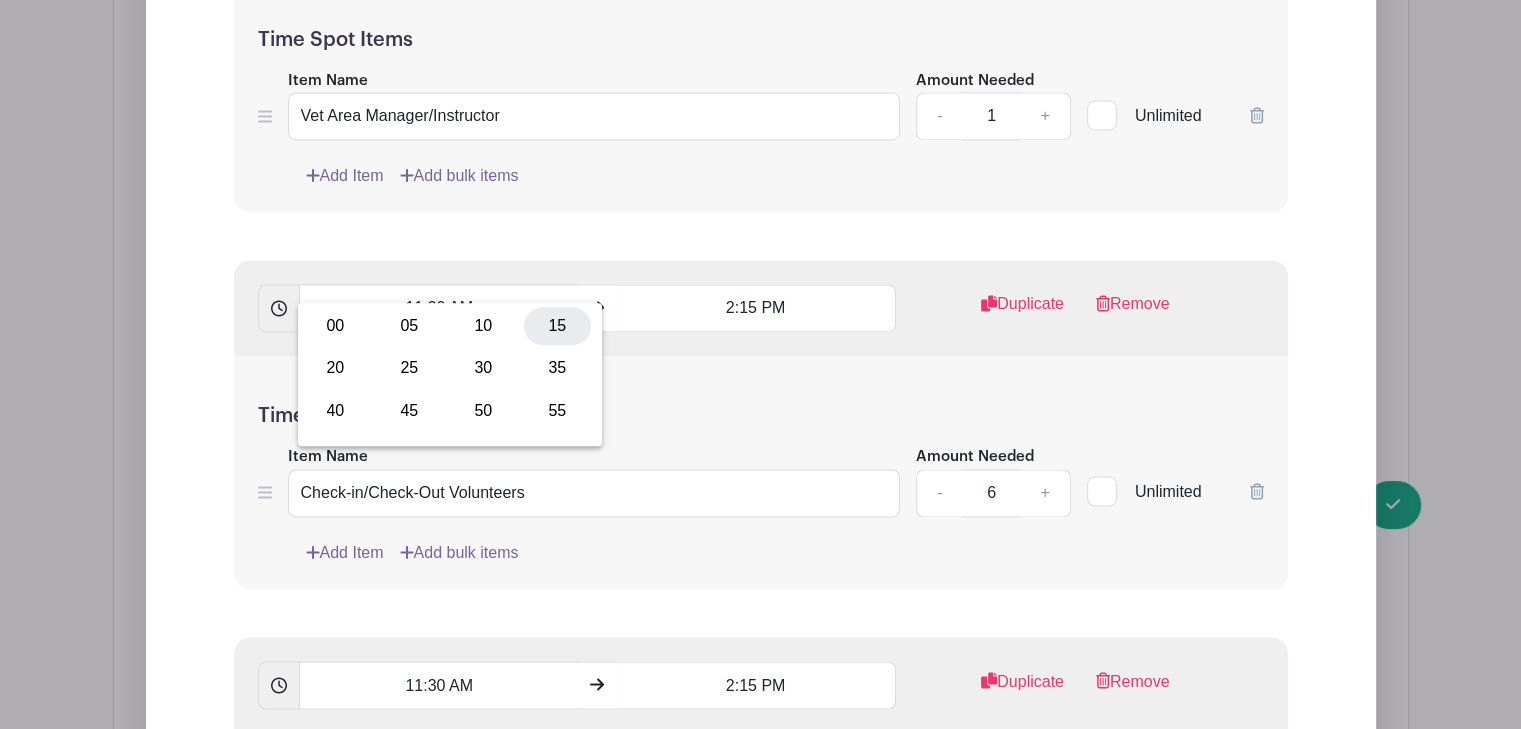click on "15" at bounding box center [557, 326] 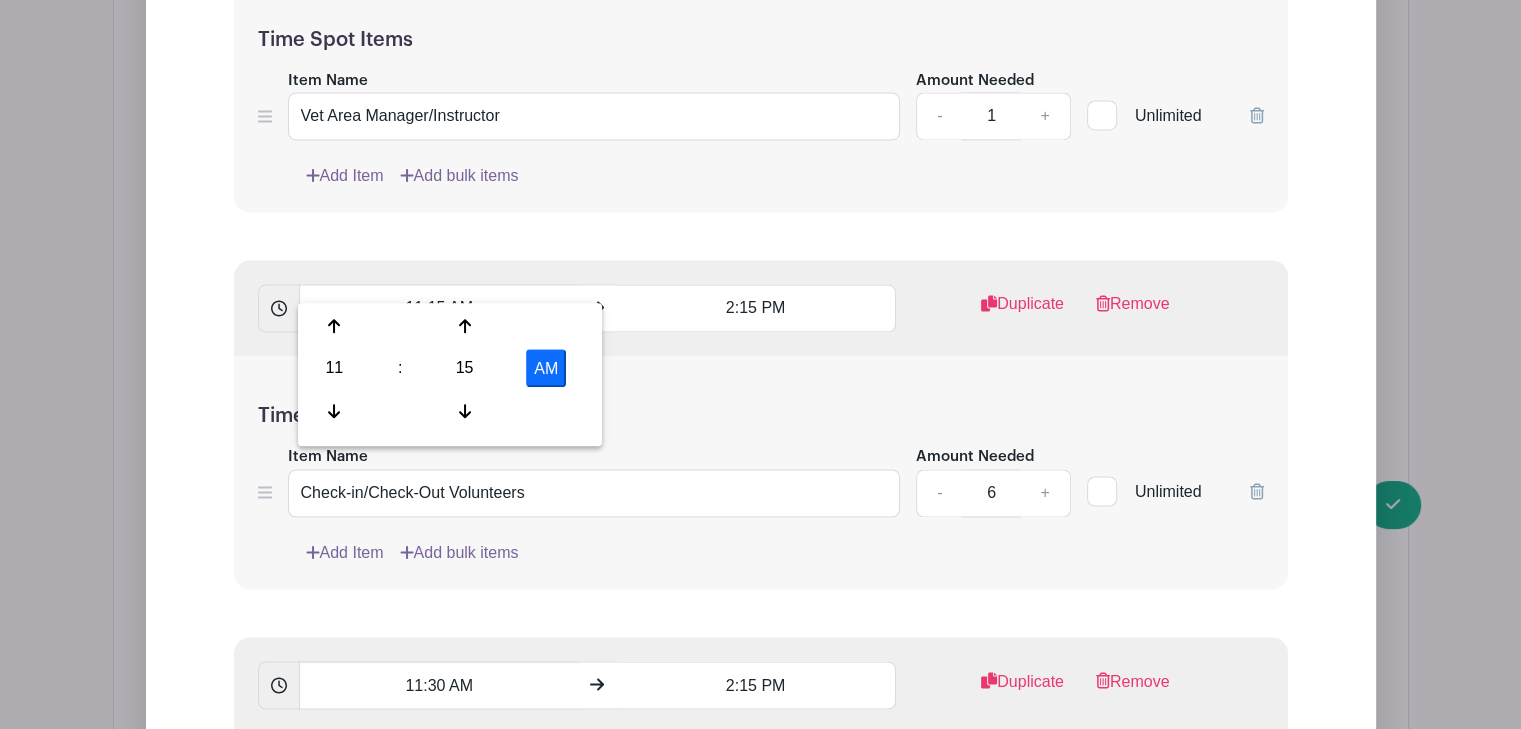 click on "Time Spot Items" at bounding box center [761, 416] 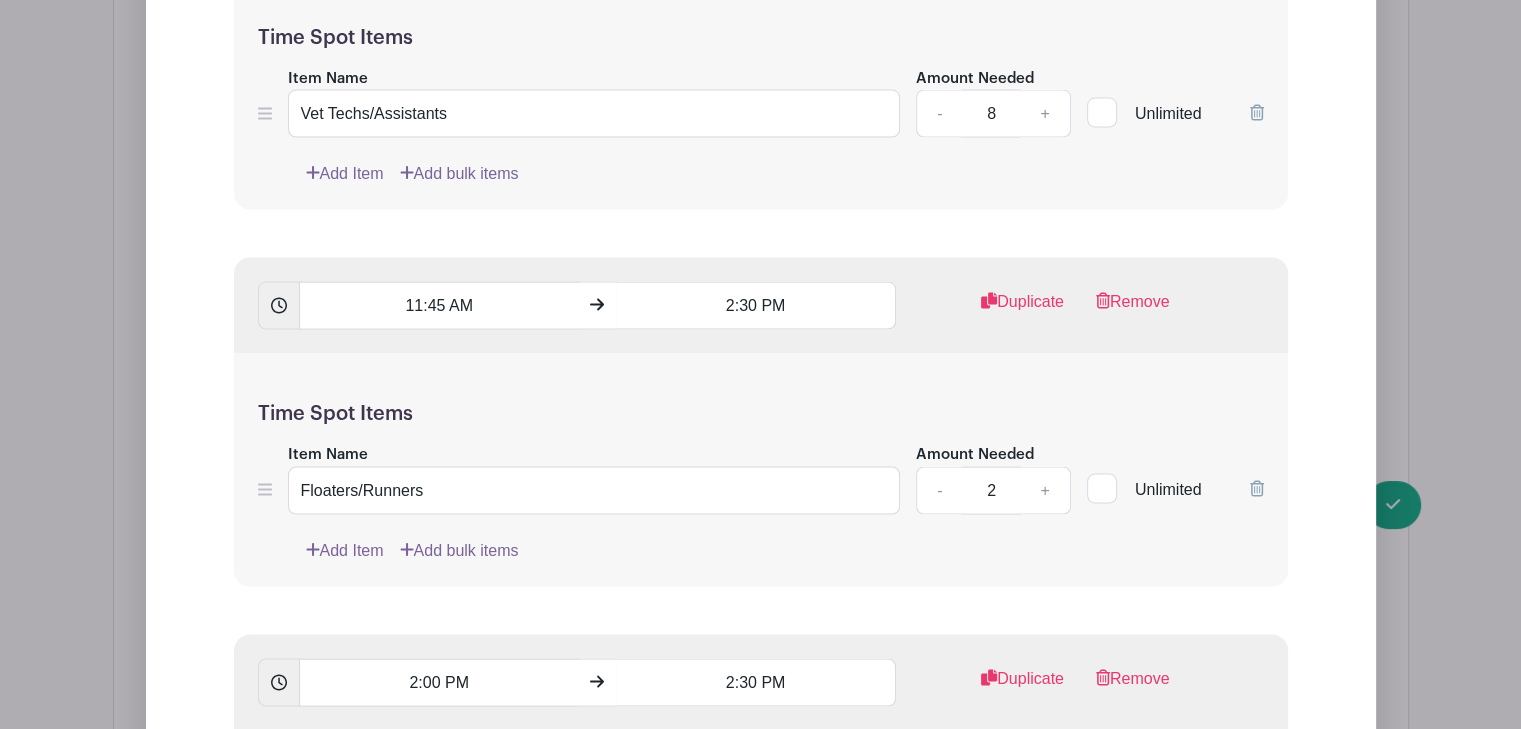 scroll, scrollTop: 4000, scrollLeft: 0, axis: vertical 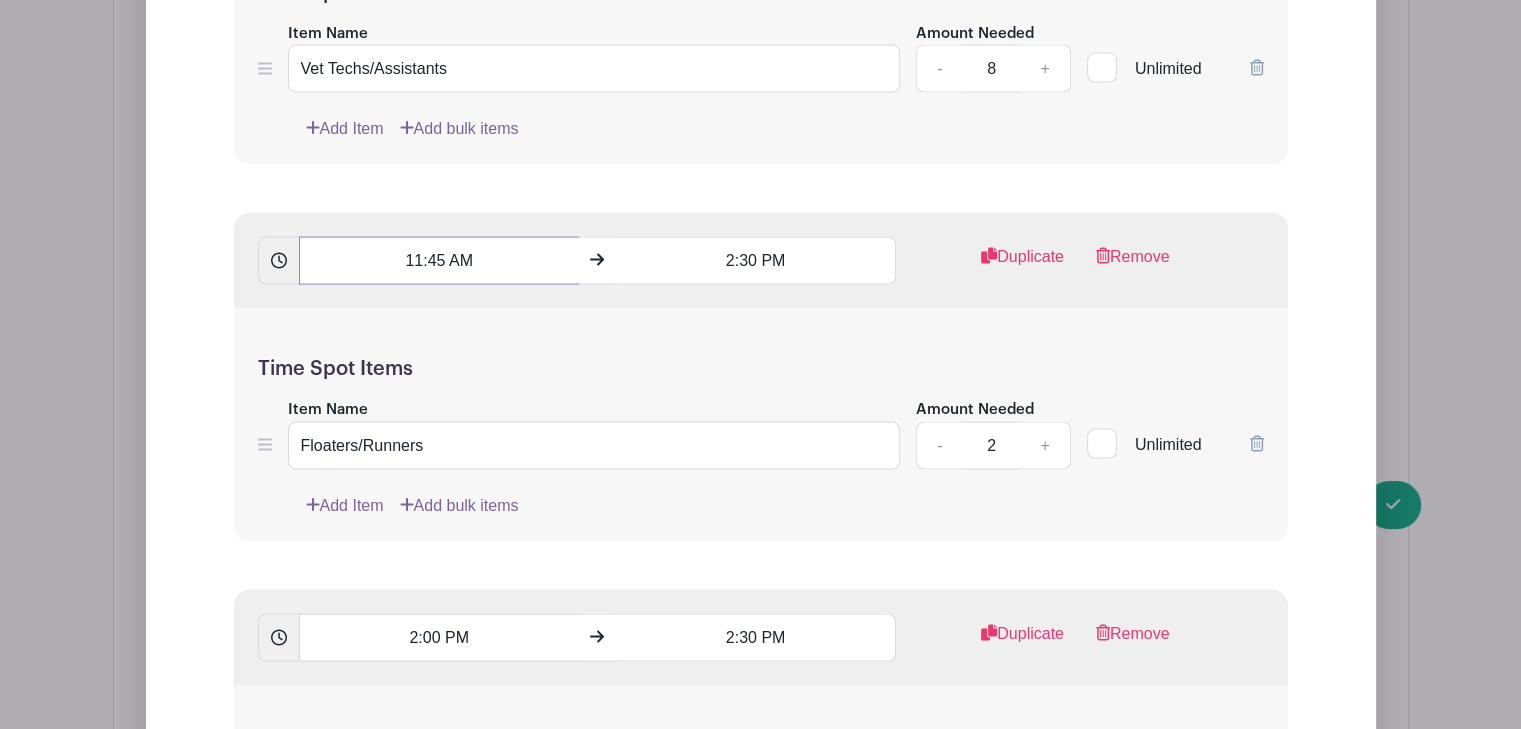 click on "11:45 AM" at bounding box center (439, 261) 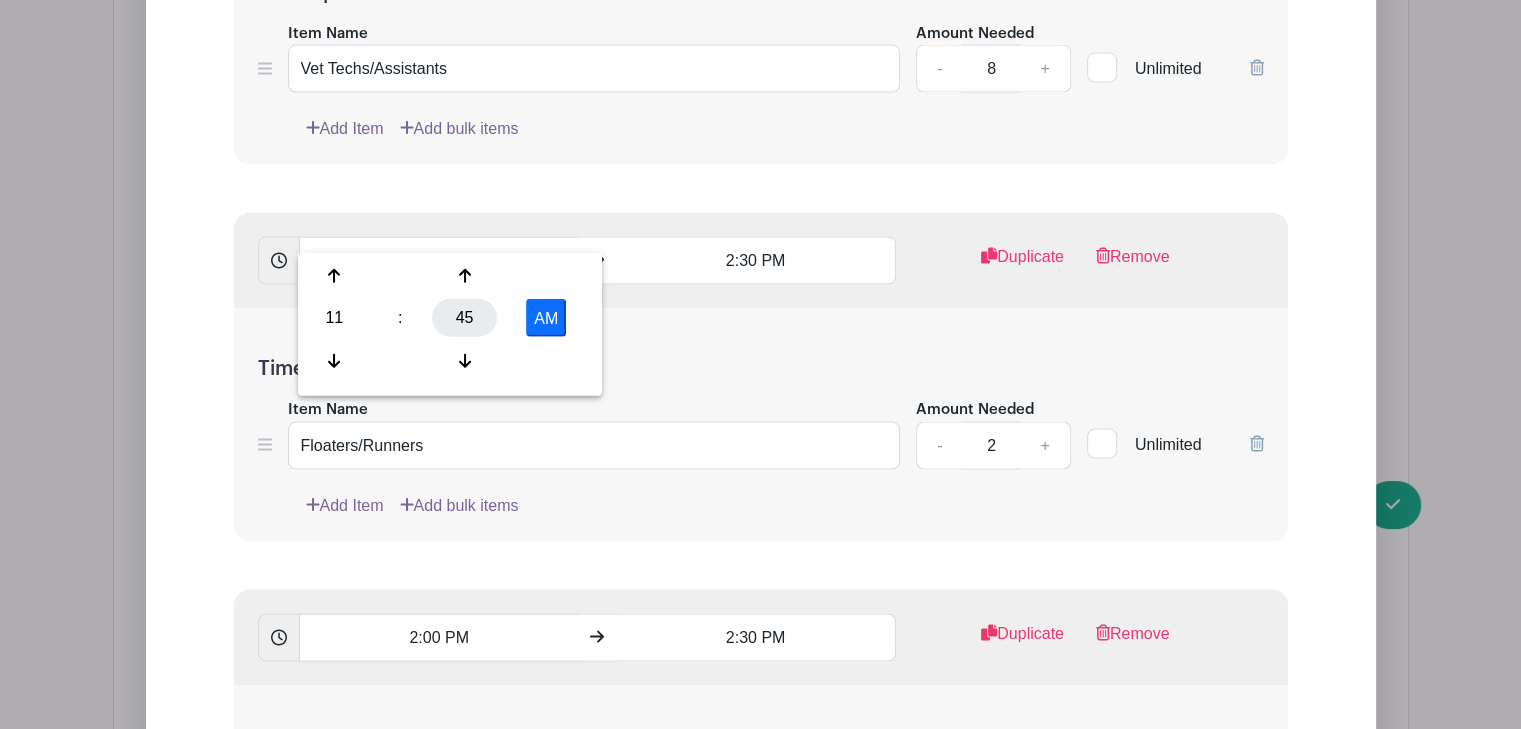 click on "45" at bounding box center (464, 318) 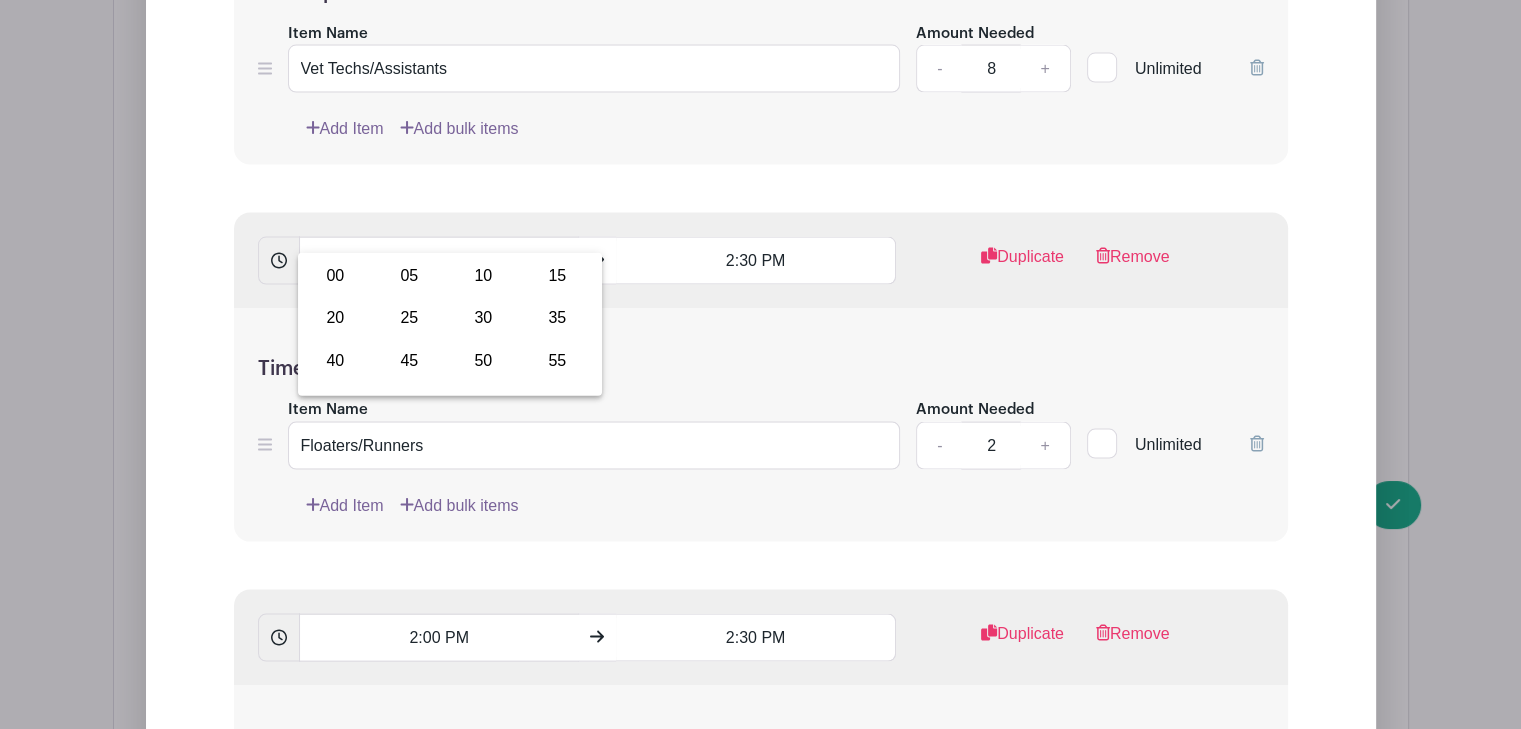 click on "Time Spot Items
Item Name
Floaters/Runners
Amount Needed
-
2
+
Unlimited
Add Item
Add bulk items" at bounding box center (761, 425) 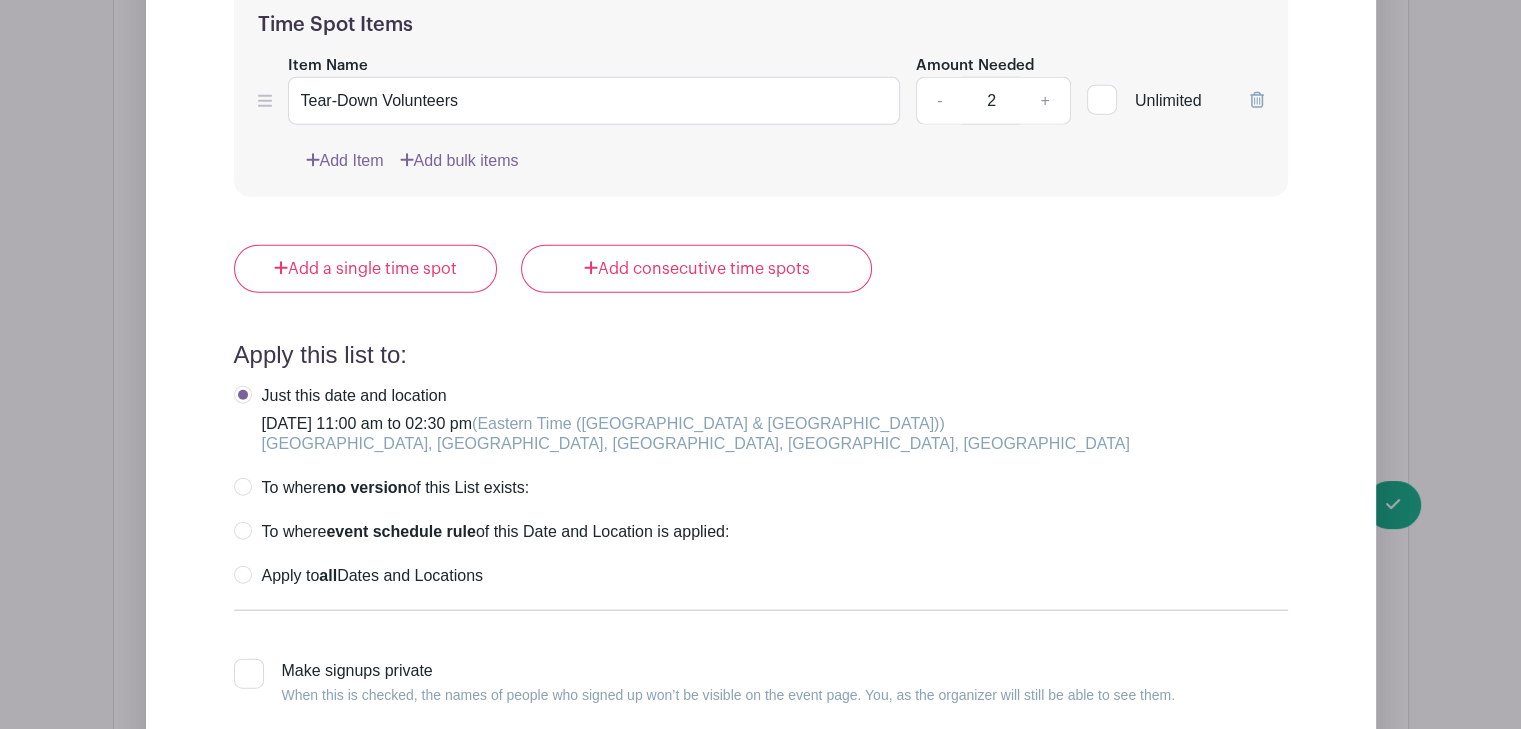 scroll, scrollTop: 4900, scrollLeft: 0, axis: vertical 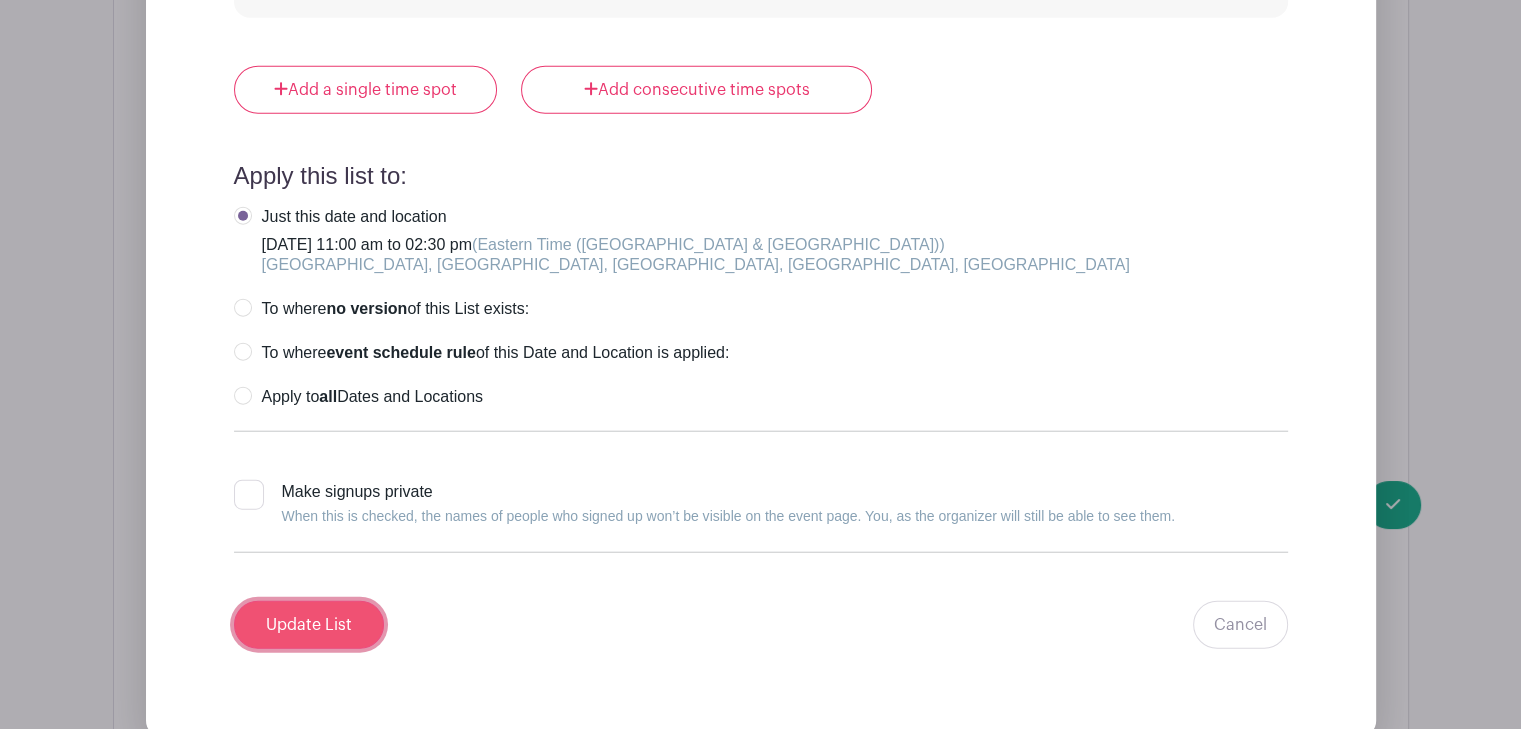 click on "Update List" at bounding box center (309, 625) 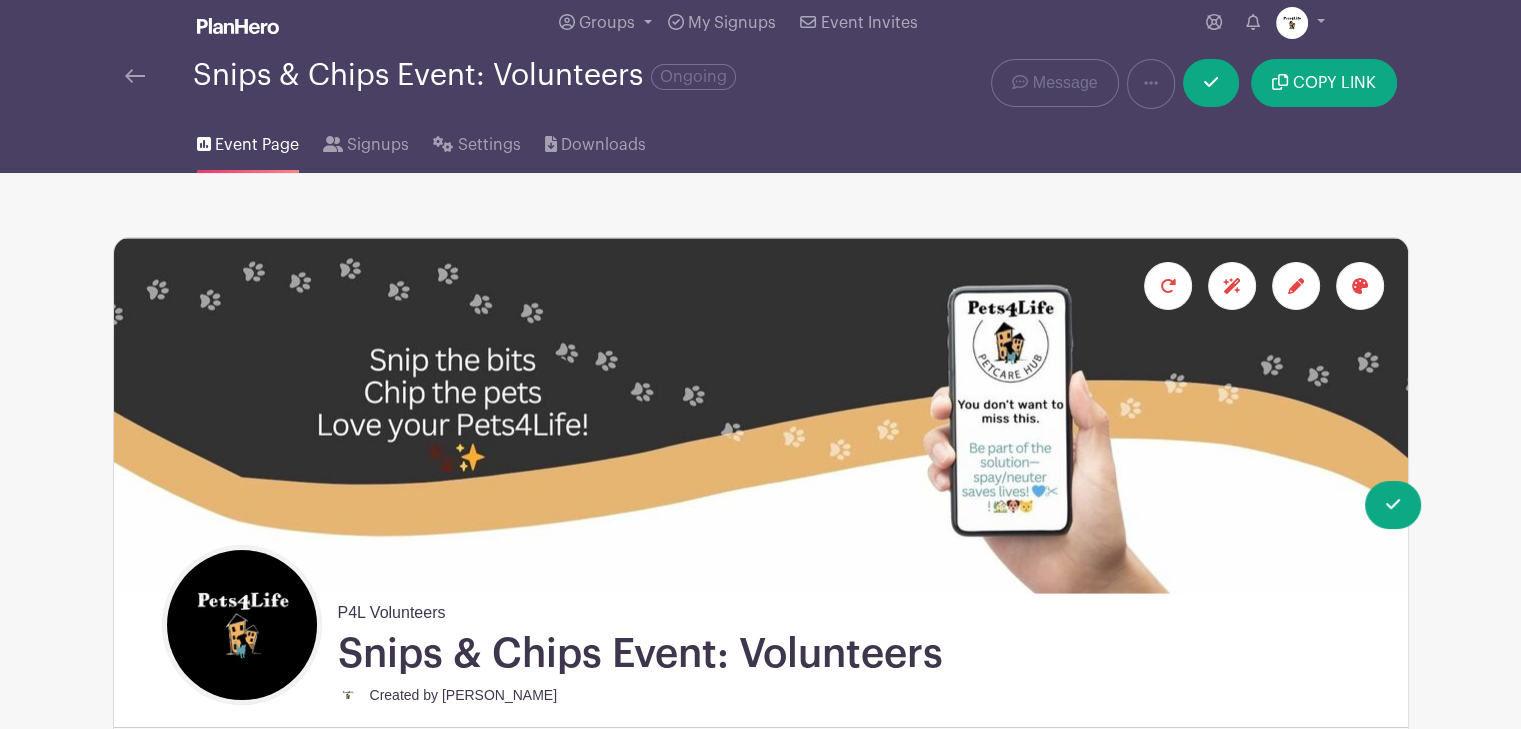 scroll, scrollTop: 0, scrollLeft: 0, axis: both 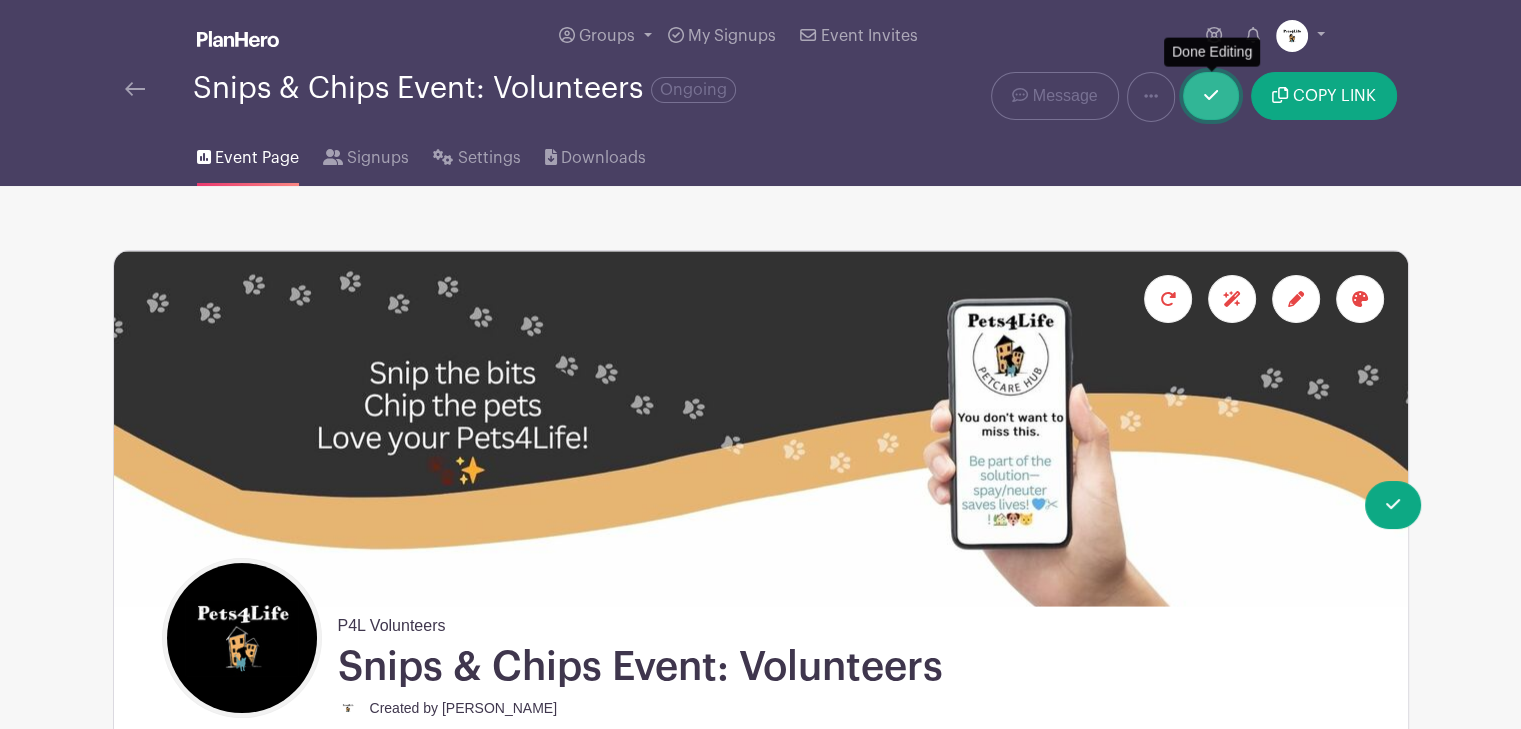 click 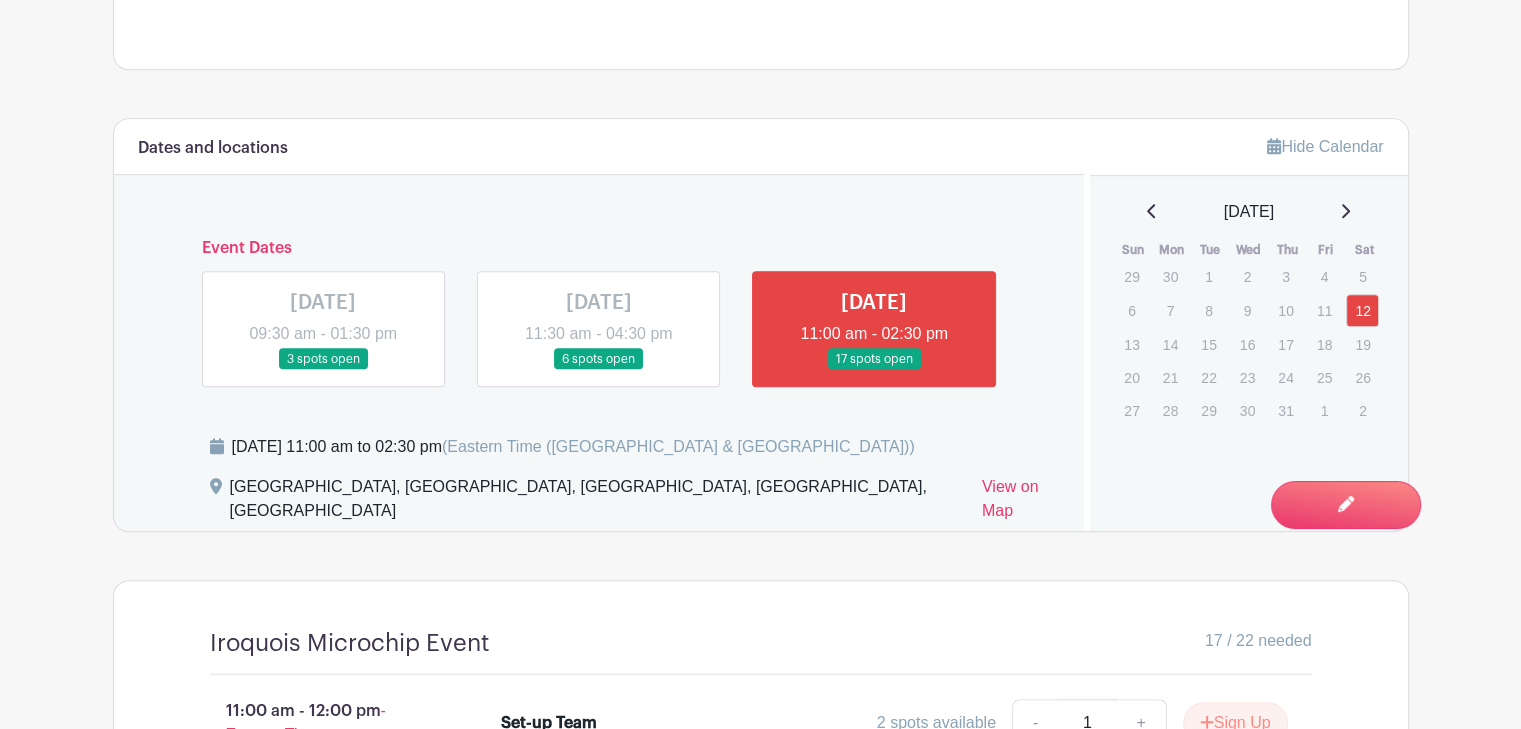 scroll, scrollTop: 1300, scrollLeft: 0, axis: vertical 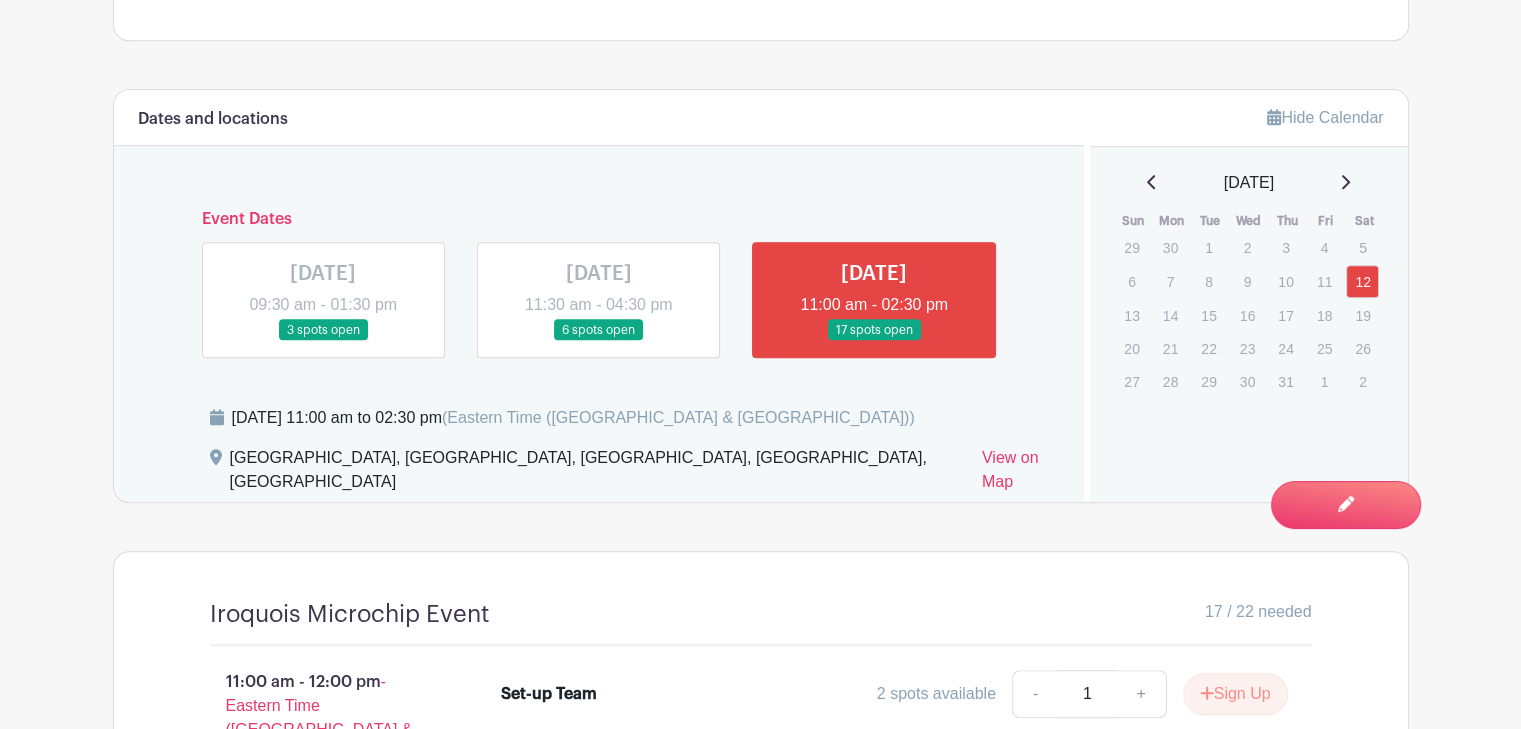 click at bounding box center (874, 341) 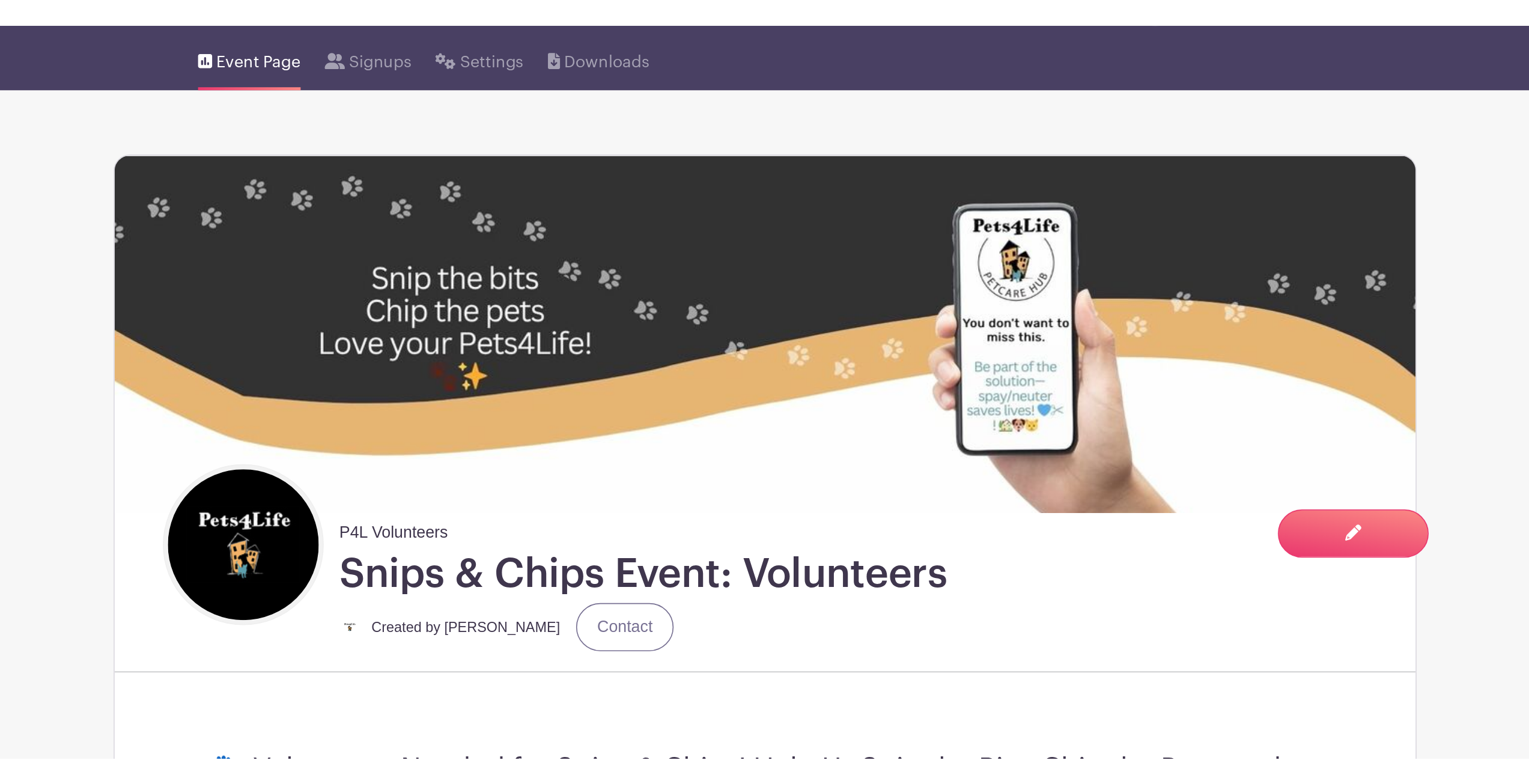 scroll, scrollTop: 0, scrollLeft: 0, axis: both 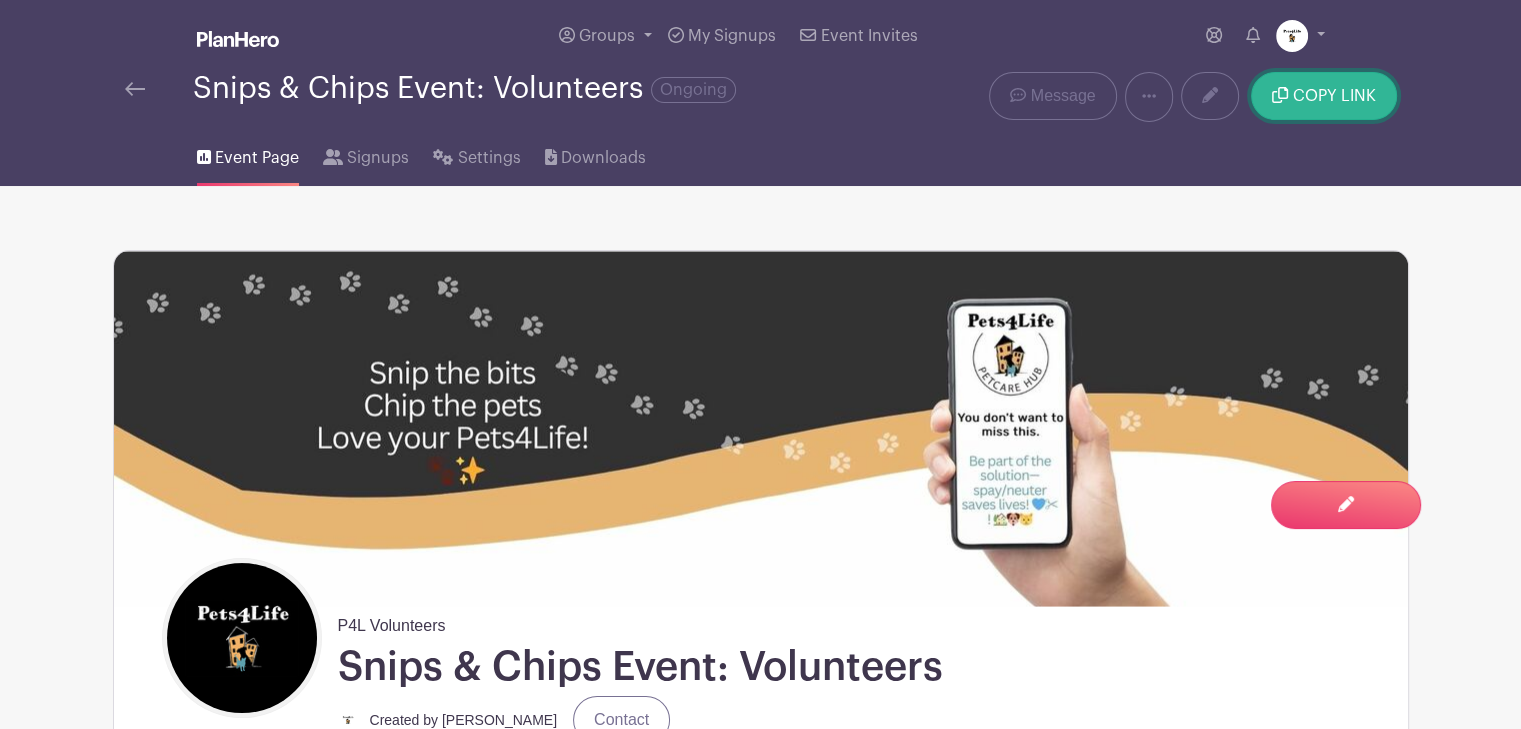 click on "COPY LINK" at bounding box center [1334, 96] 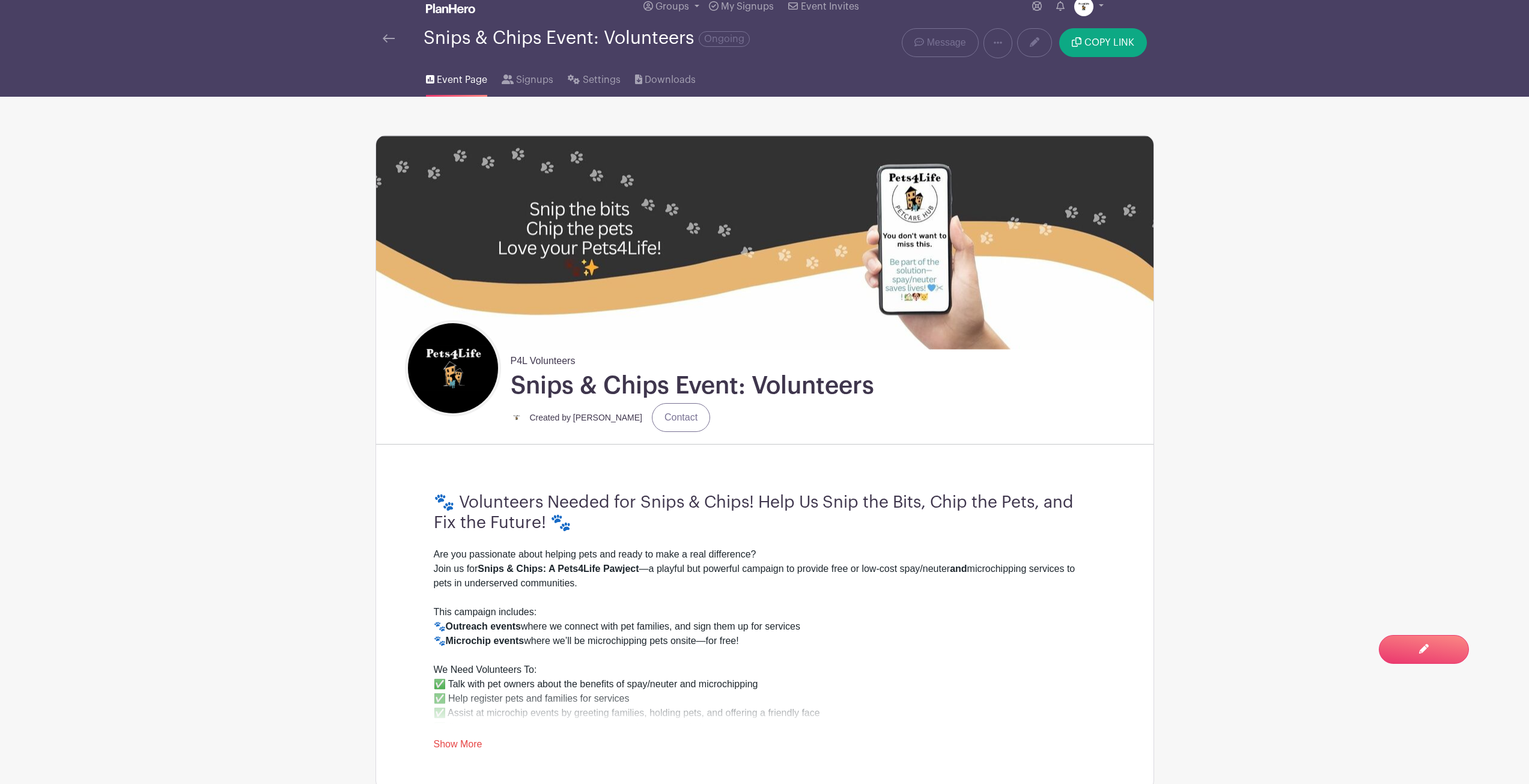 scroll, scrollTop: 0, scrollLeft: 0, axis: both 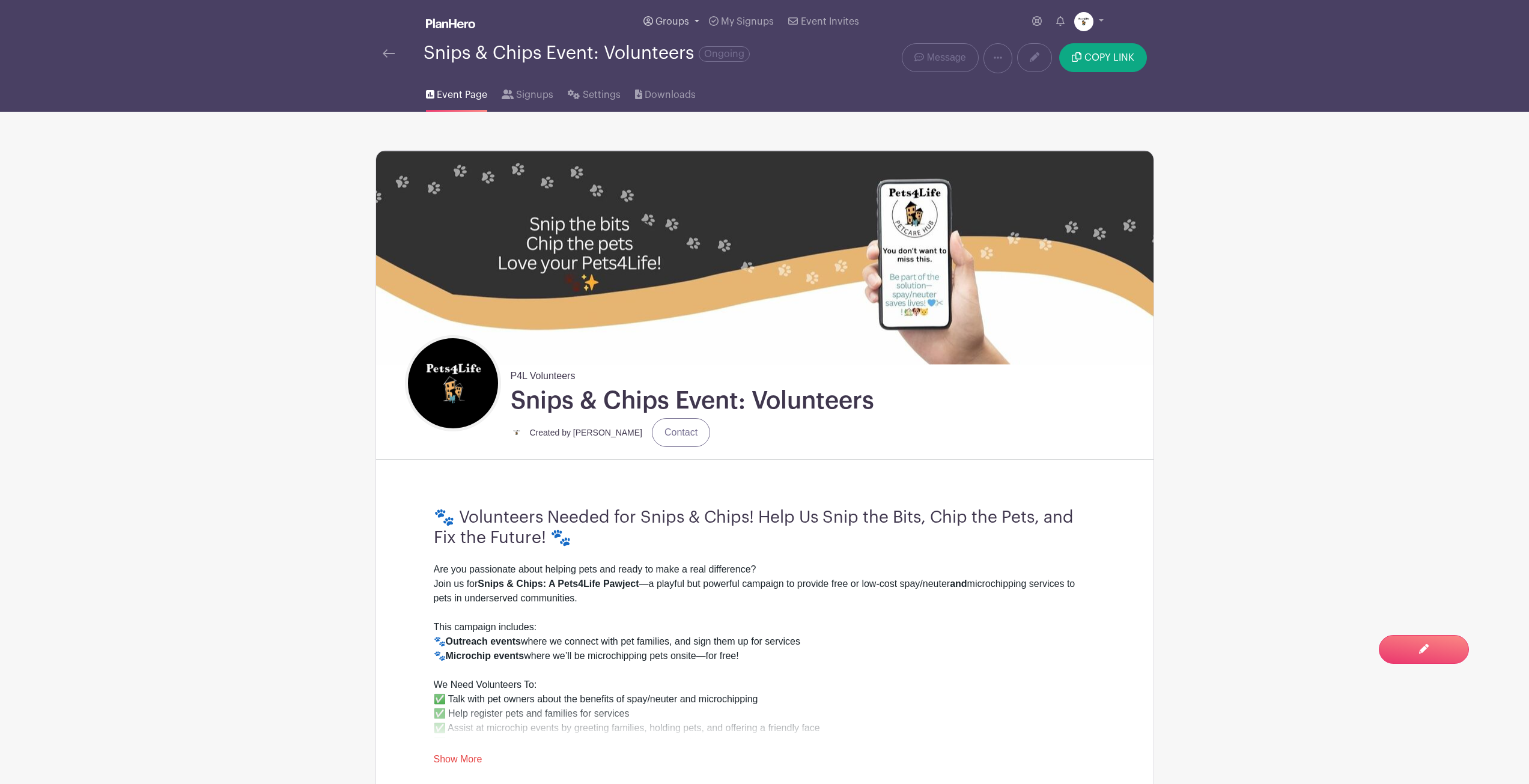 click on "Groups" at bounding box center [672, 22] 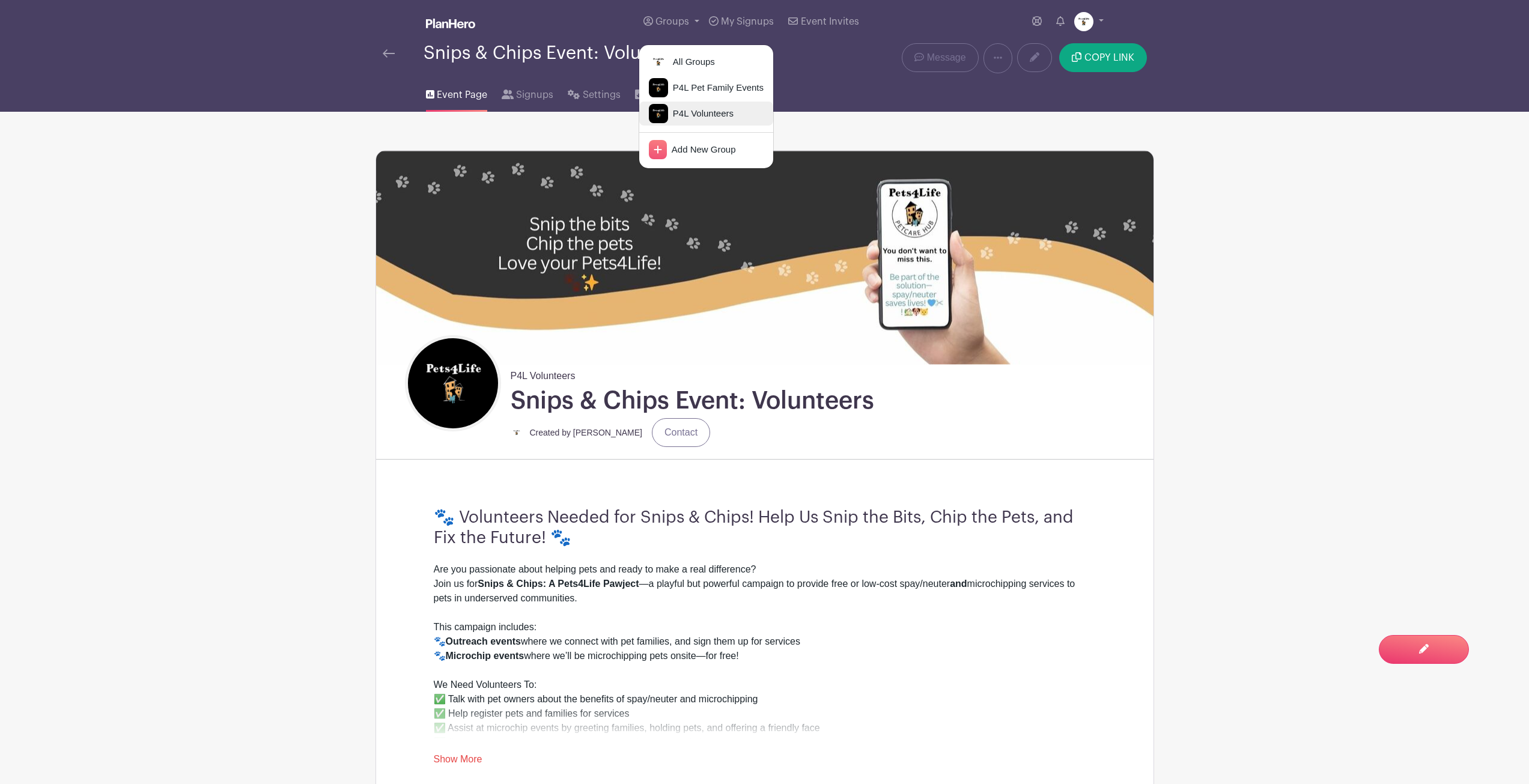 click on "P4L Volunteers" at bounding box center (701, 114) 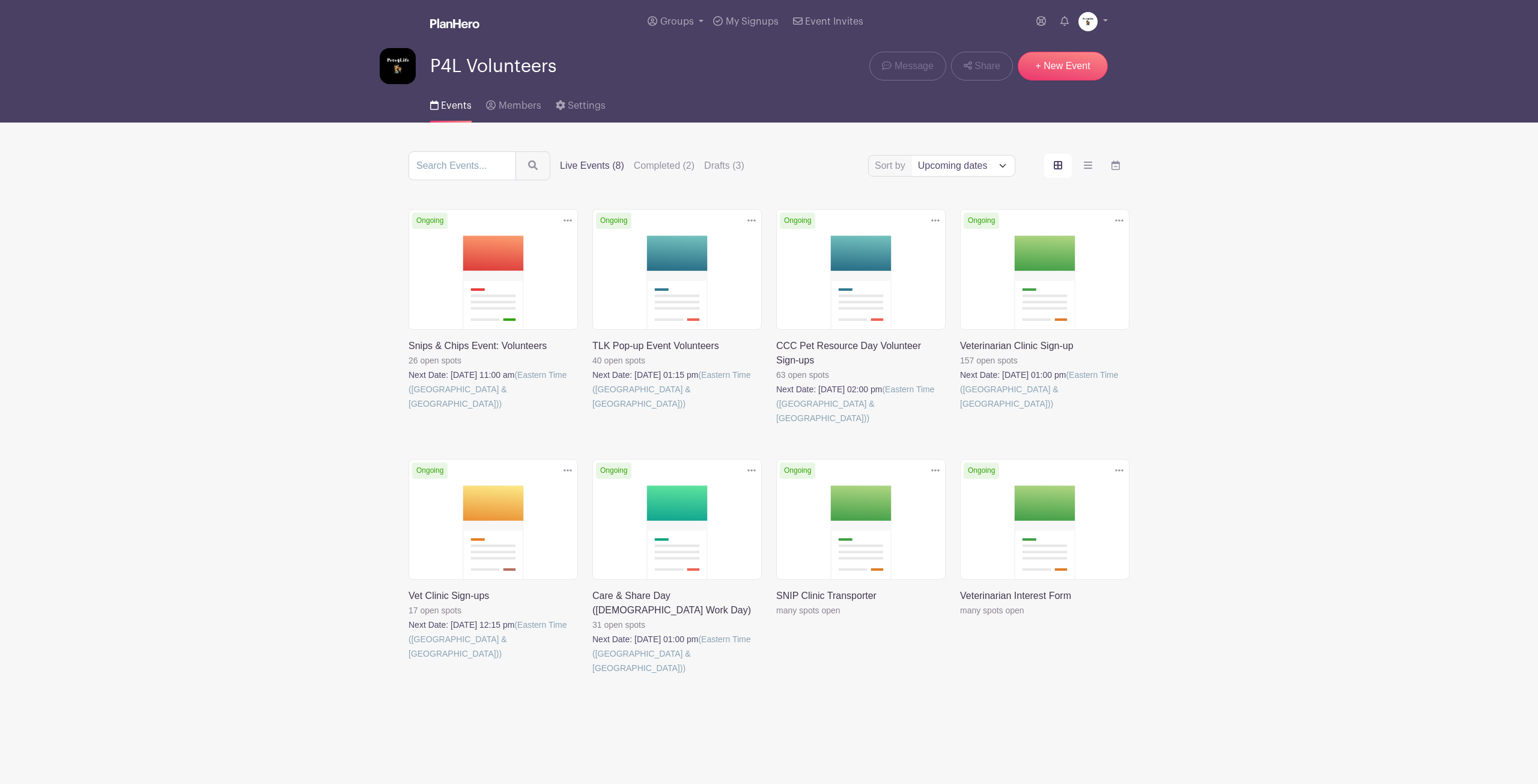 click at bounding box center [409, 661] 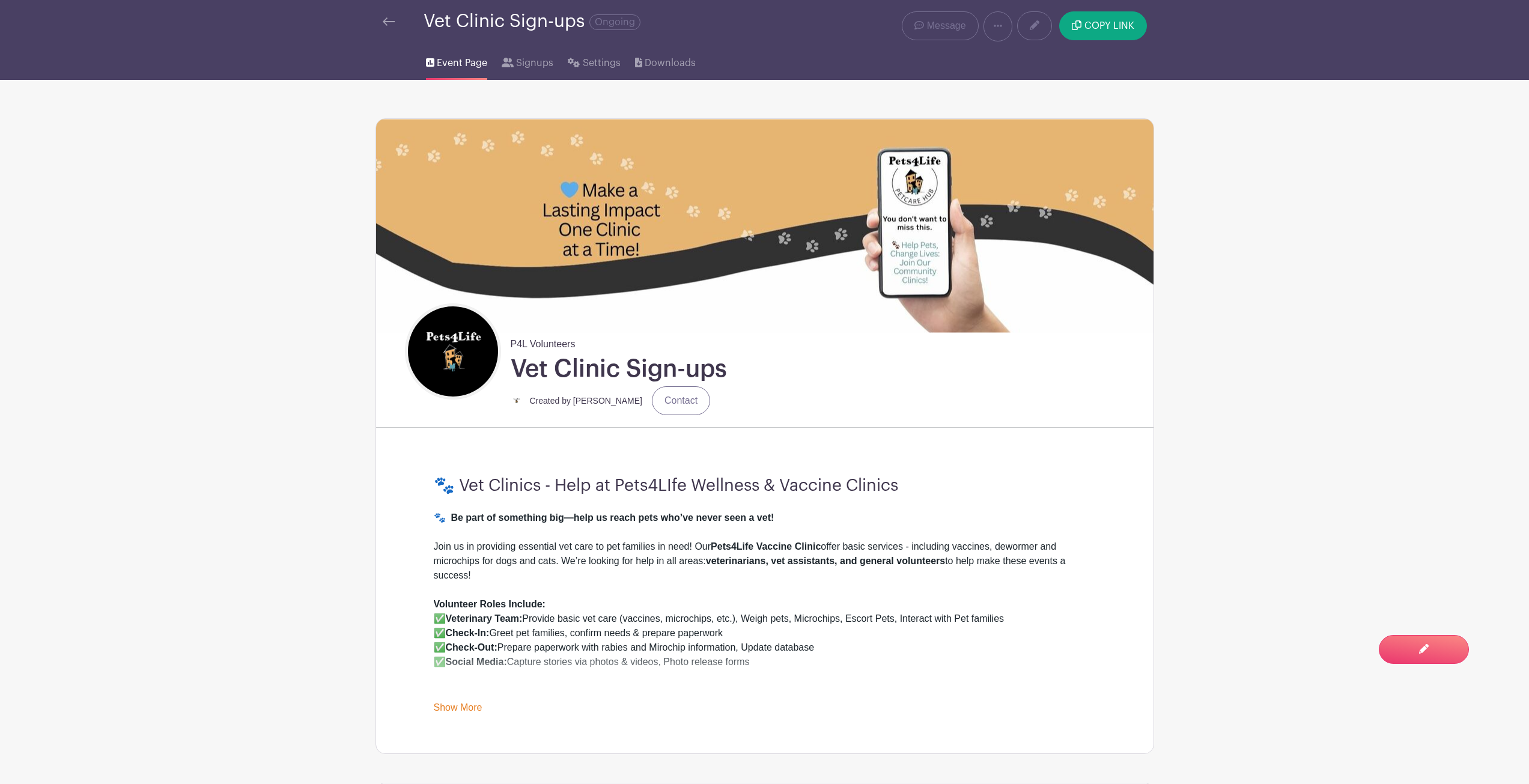 scroll, scrollTop: 0, scrollLeft: 0, axis: both 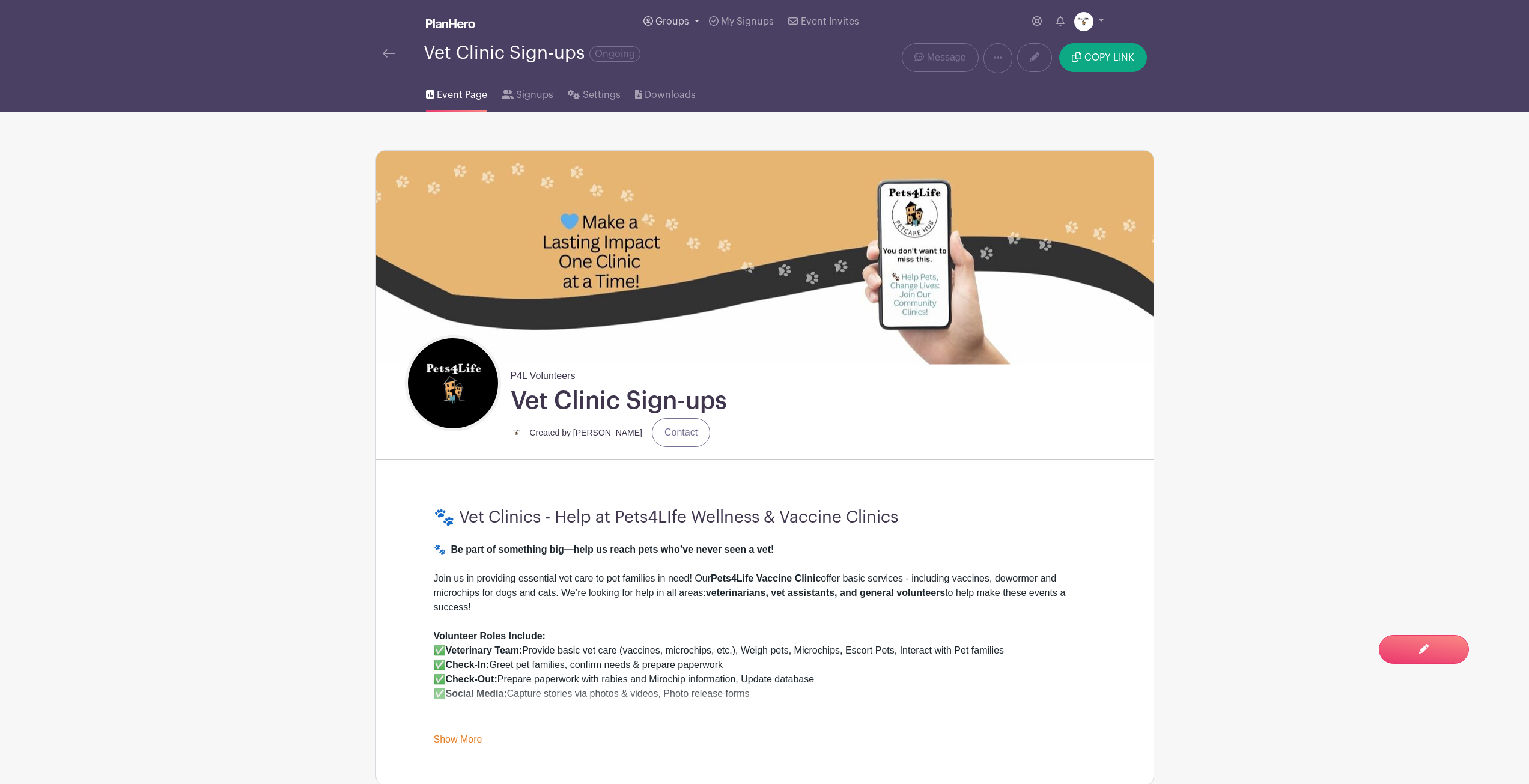 click on "Groups" at bounding box center (672, 22) 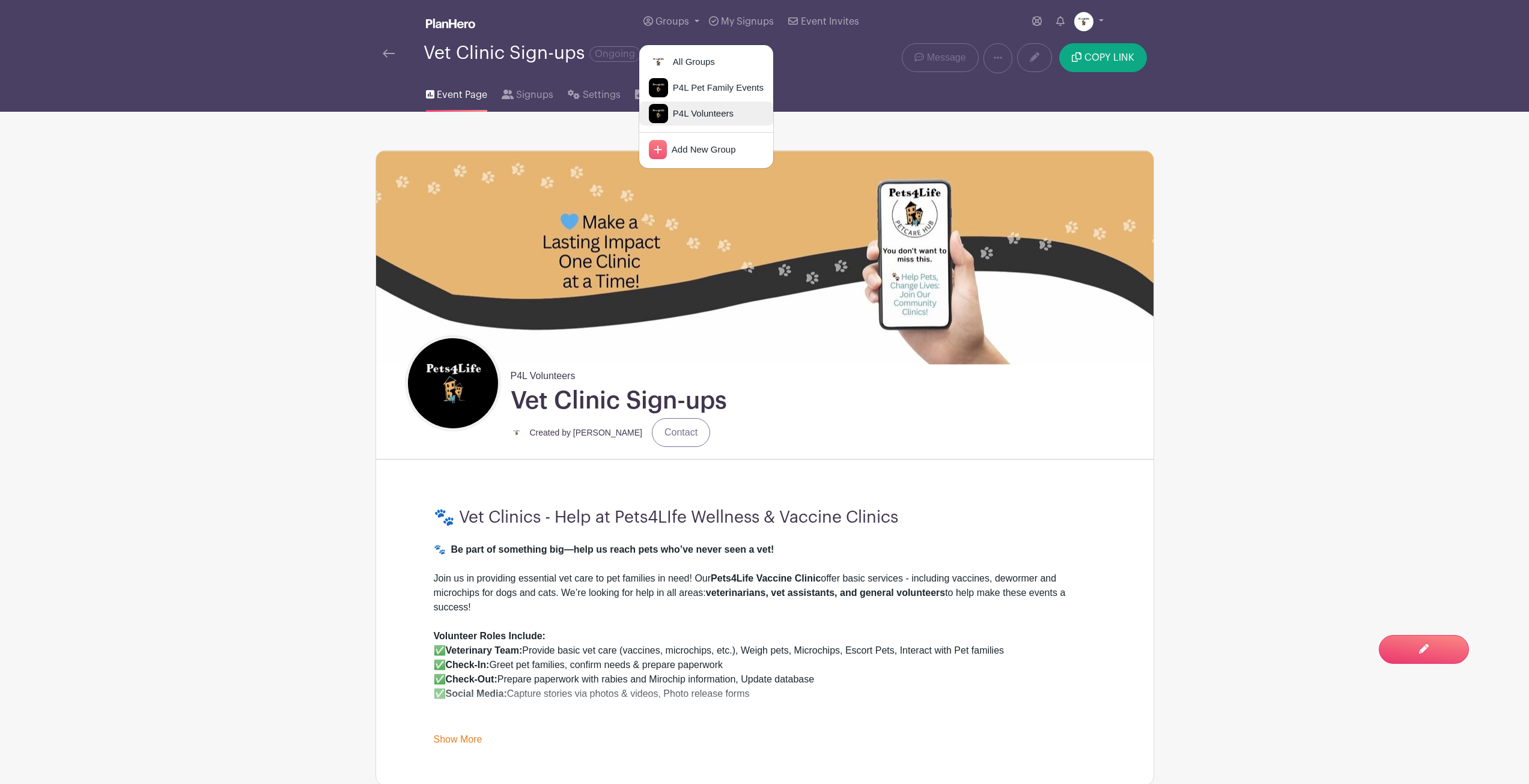 click on "P4L Volunteers" at bounding box center [701, 114] 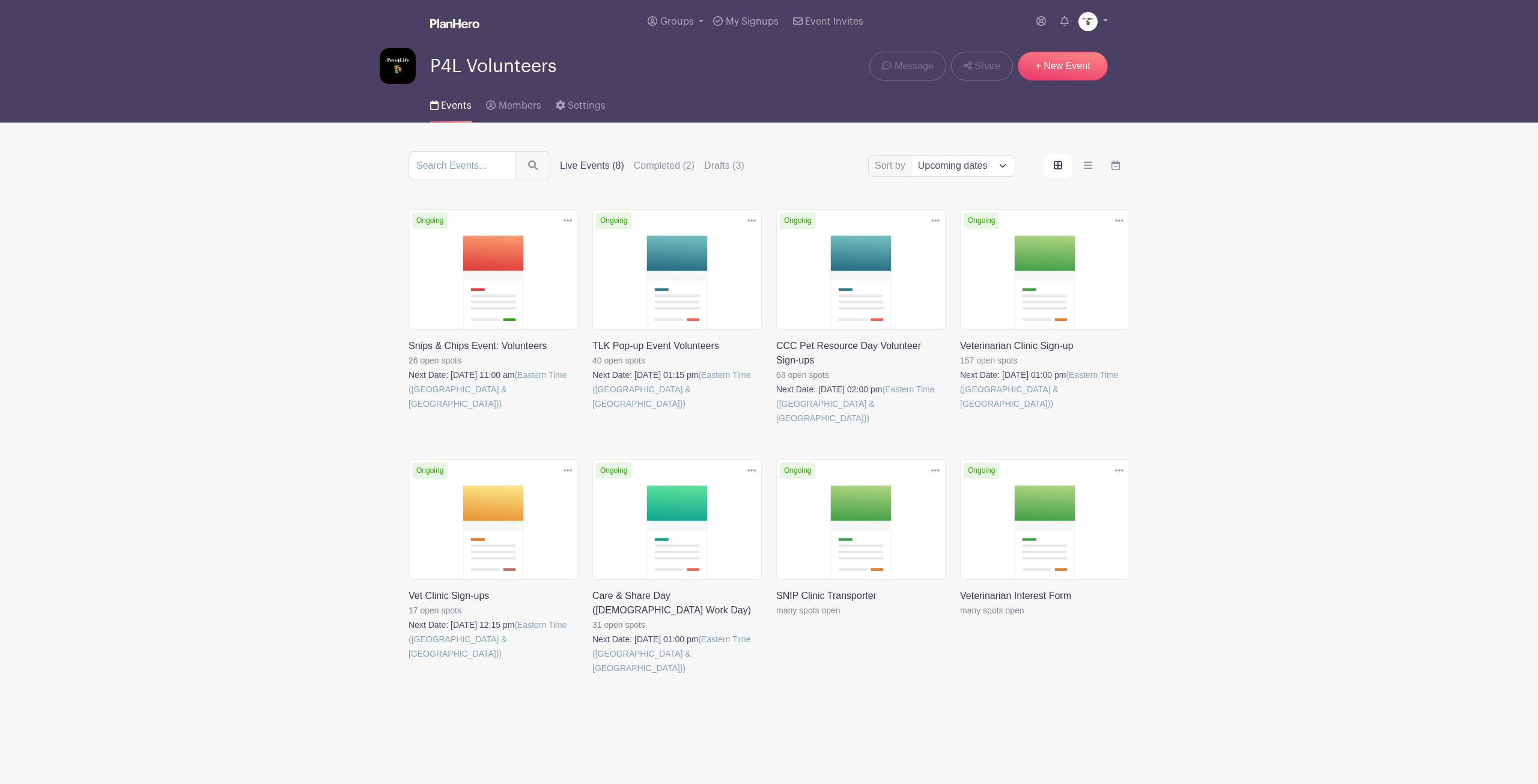 click at bounding box center [409, 661] 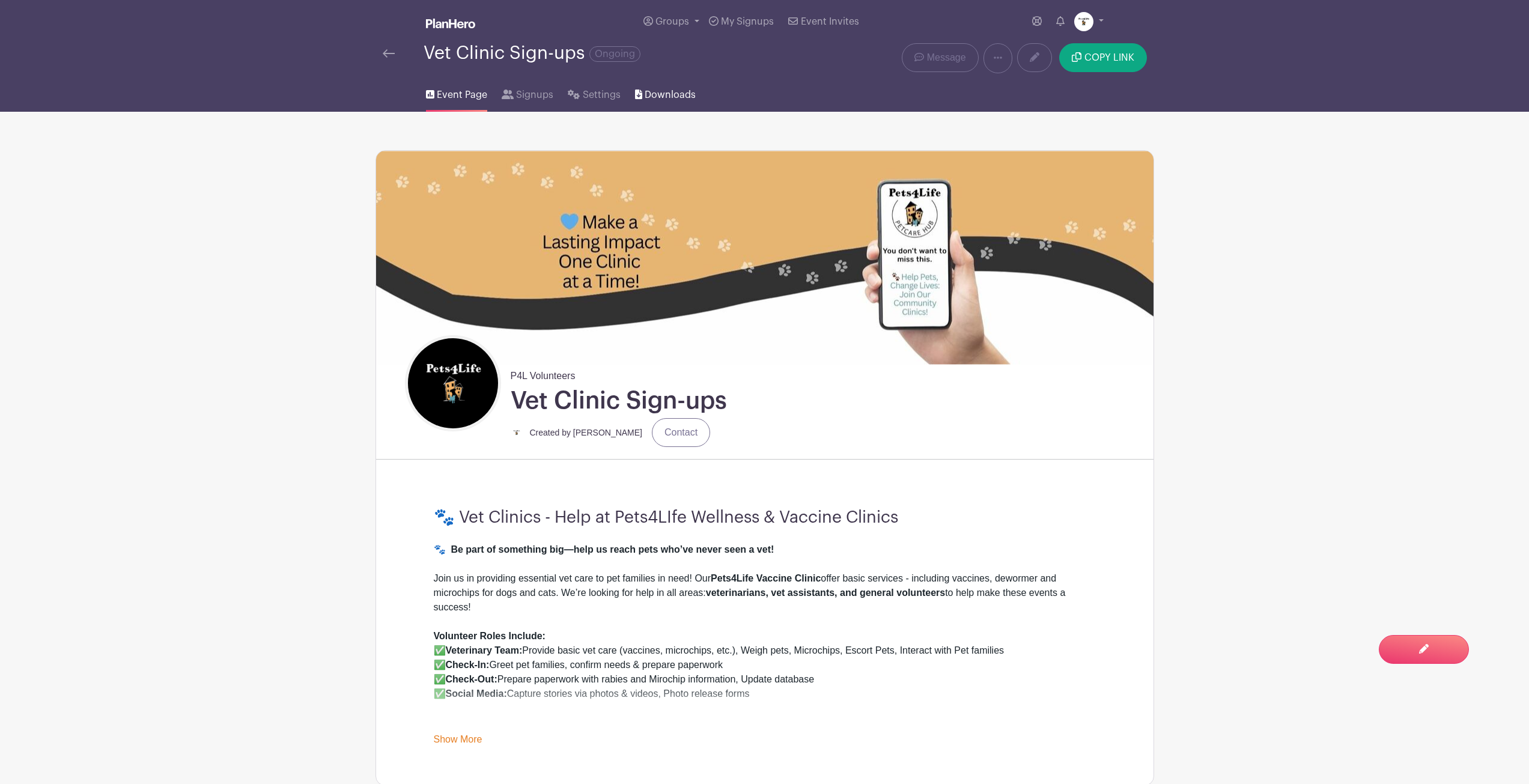 click on "Downloads" at bounding box center (670, 95) 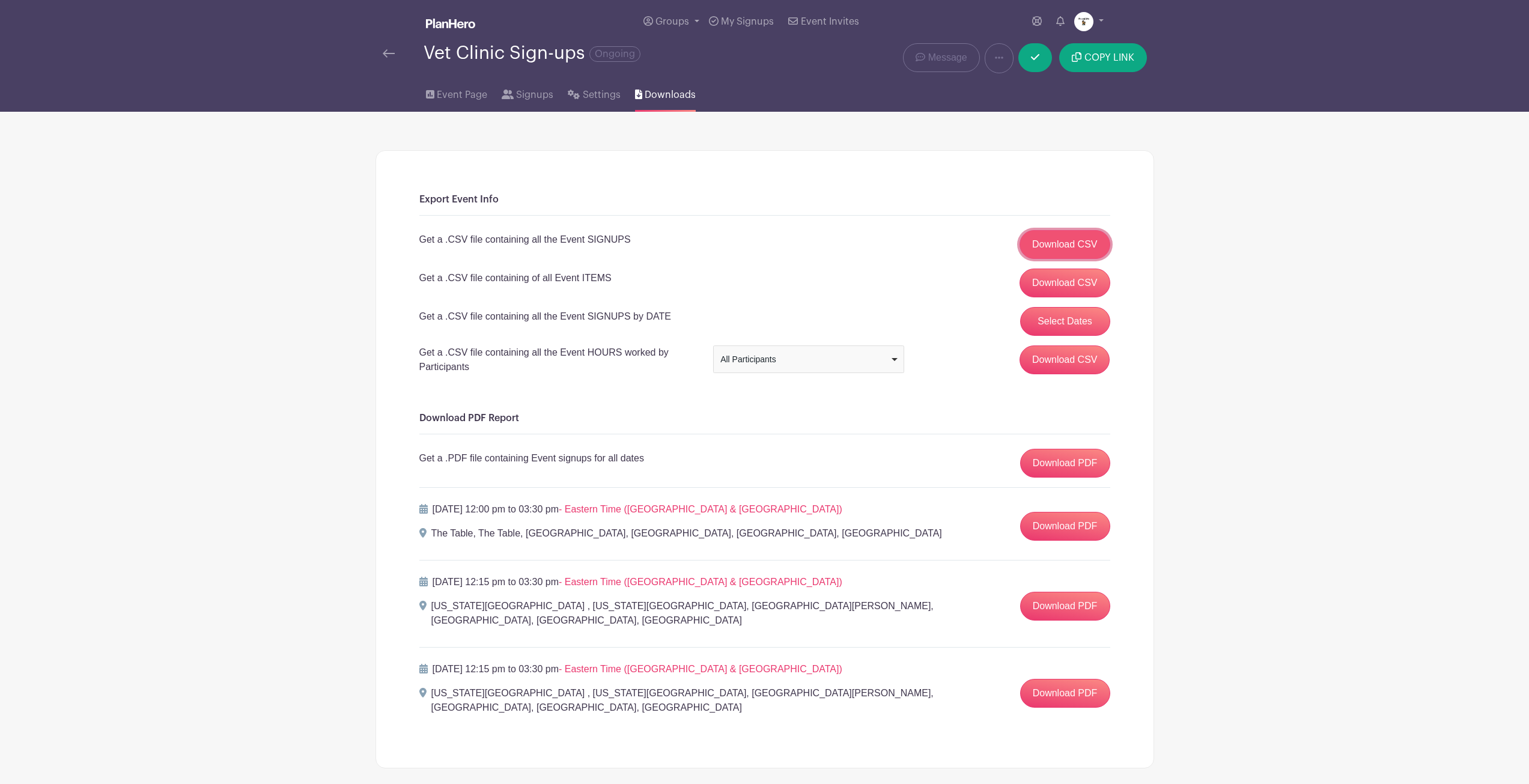 click on "Download CSV" at bounding box center (1065, 245) 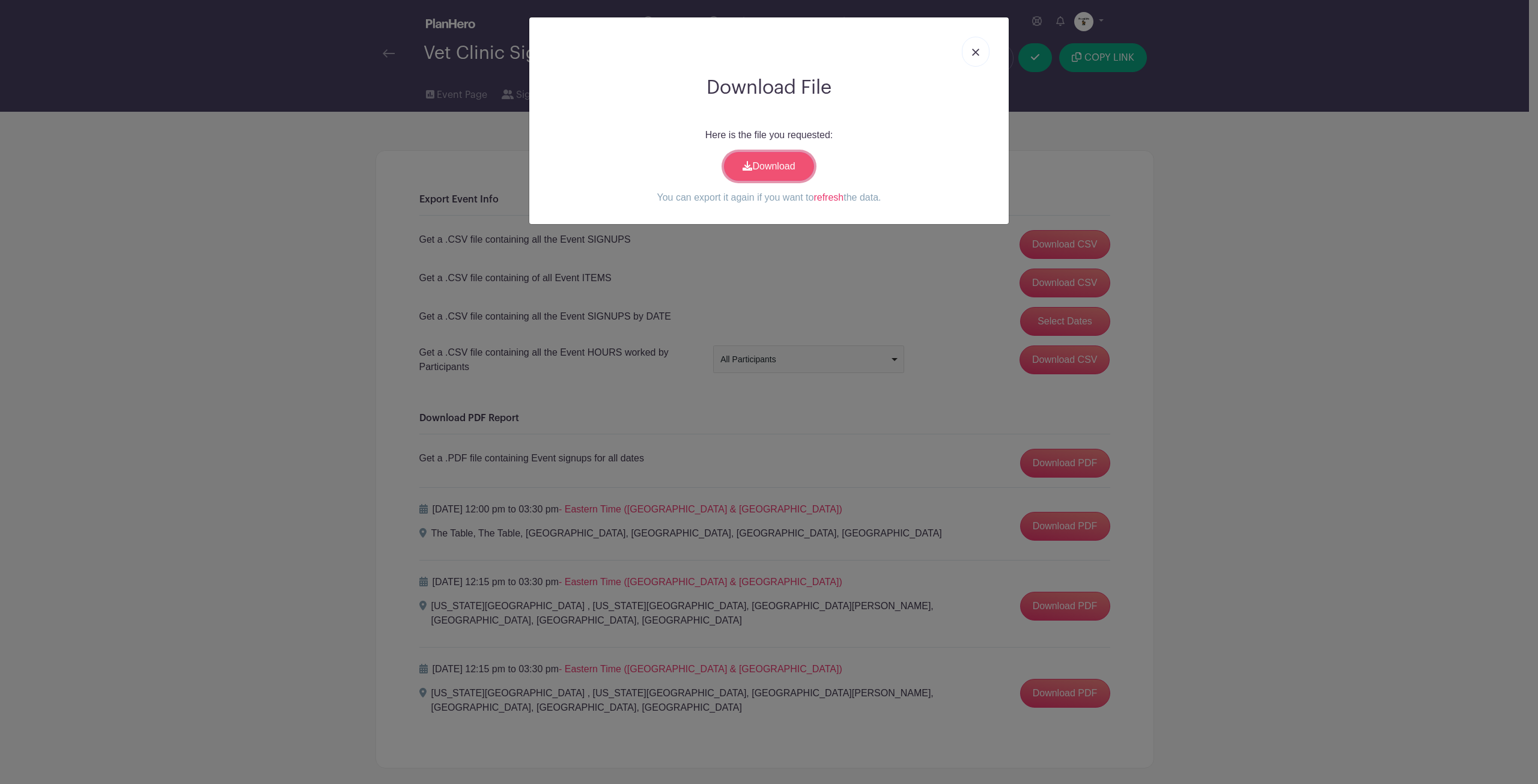 click on "Download" at bounding box center [769, 166] 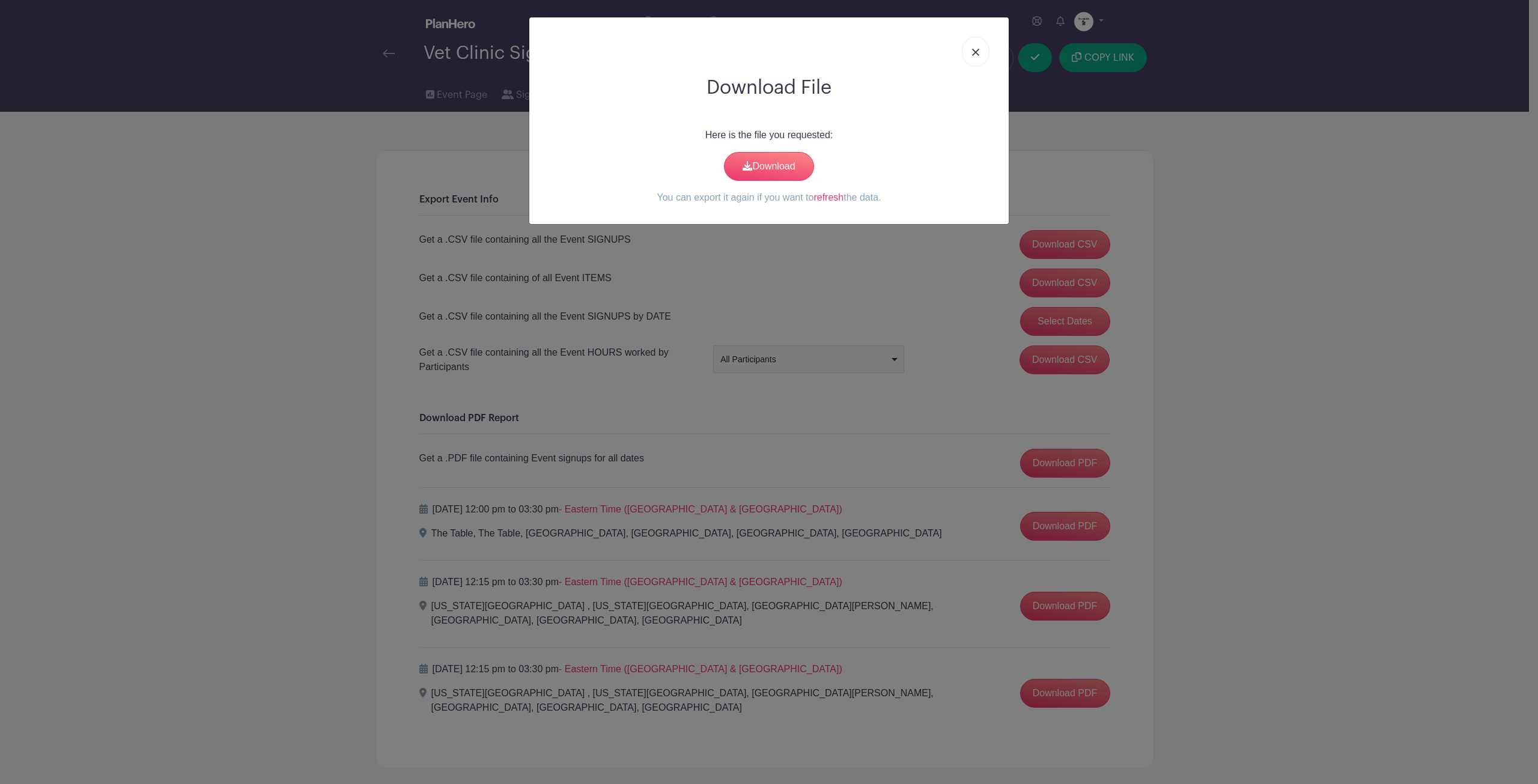 click at bounding box center [976, 52] 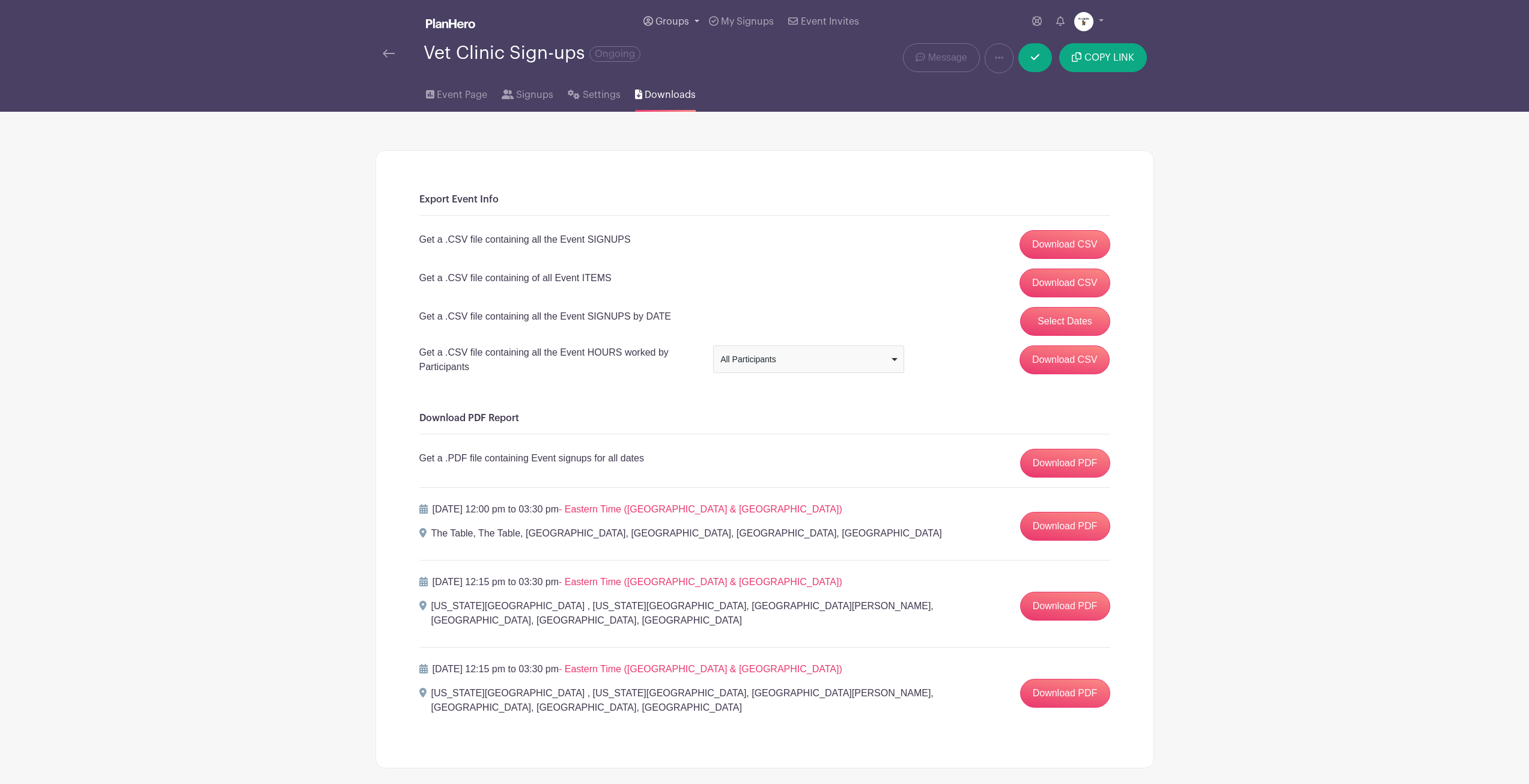 click on "Groups" at bounding box center (672, 22) 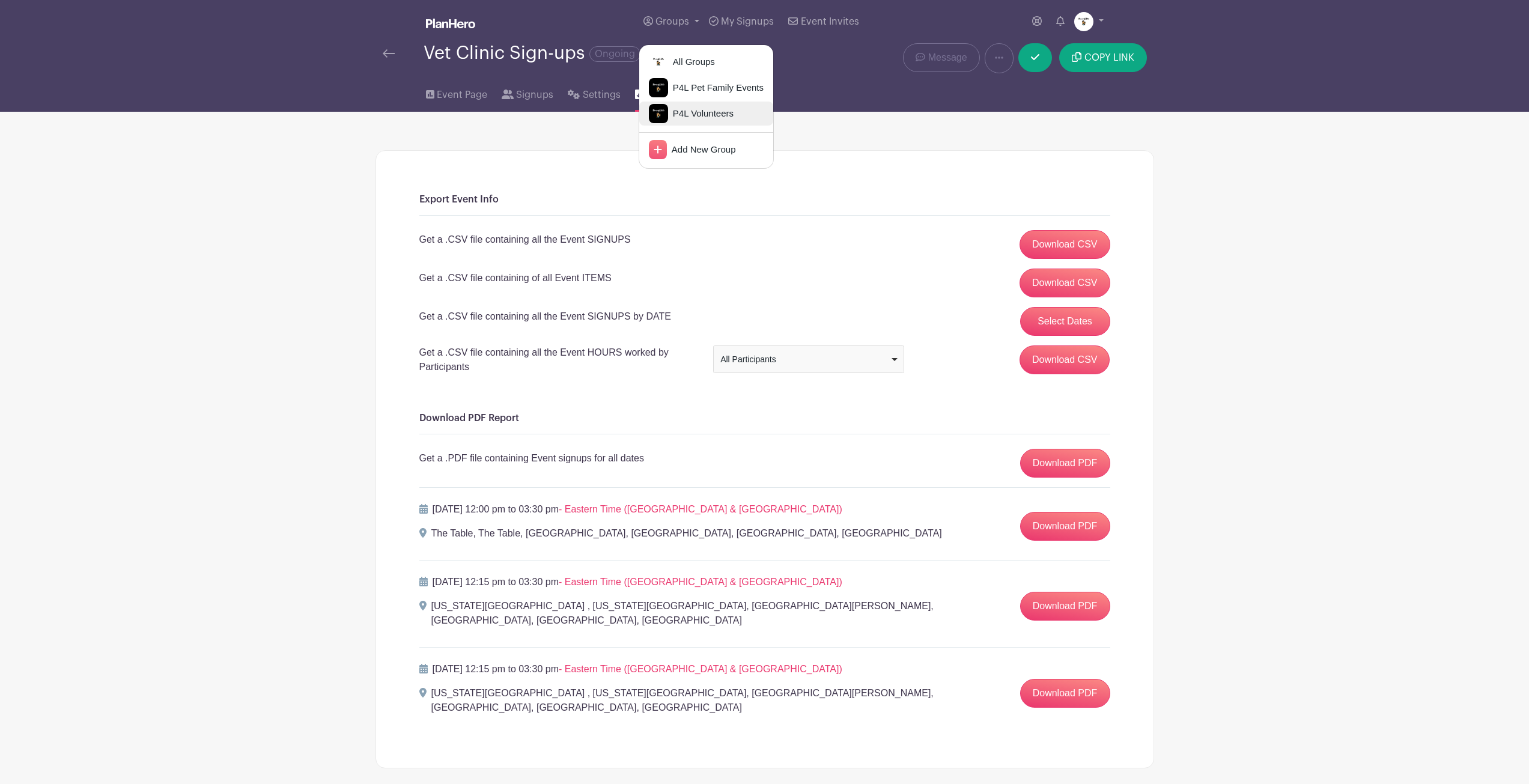 click on "P4L Volunteers" at bounding box center (701, 114) 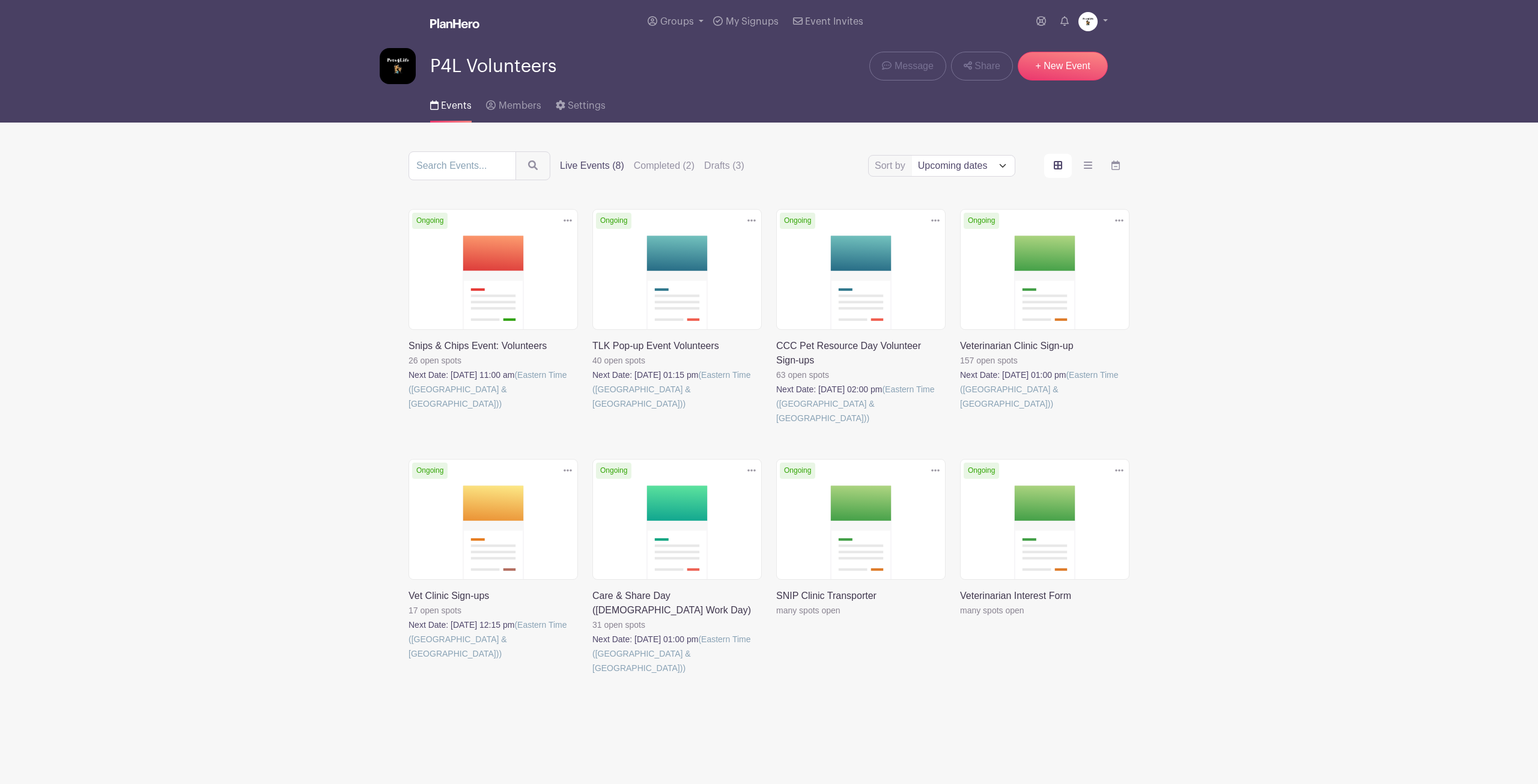 click at bounding box center (409, 411) 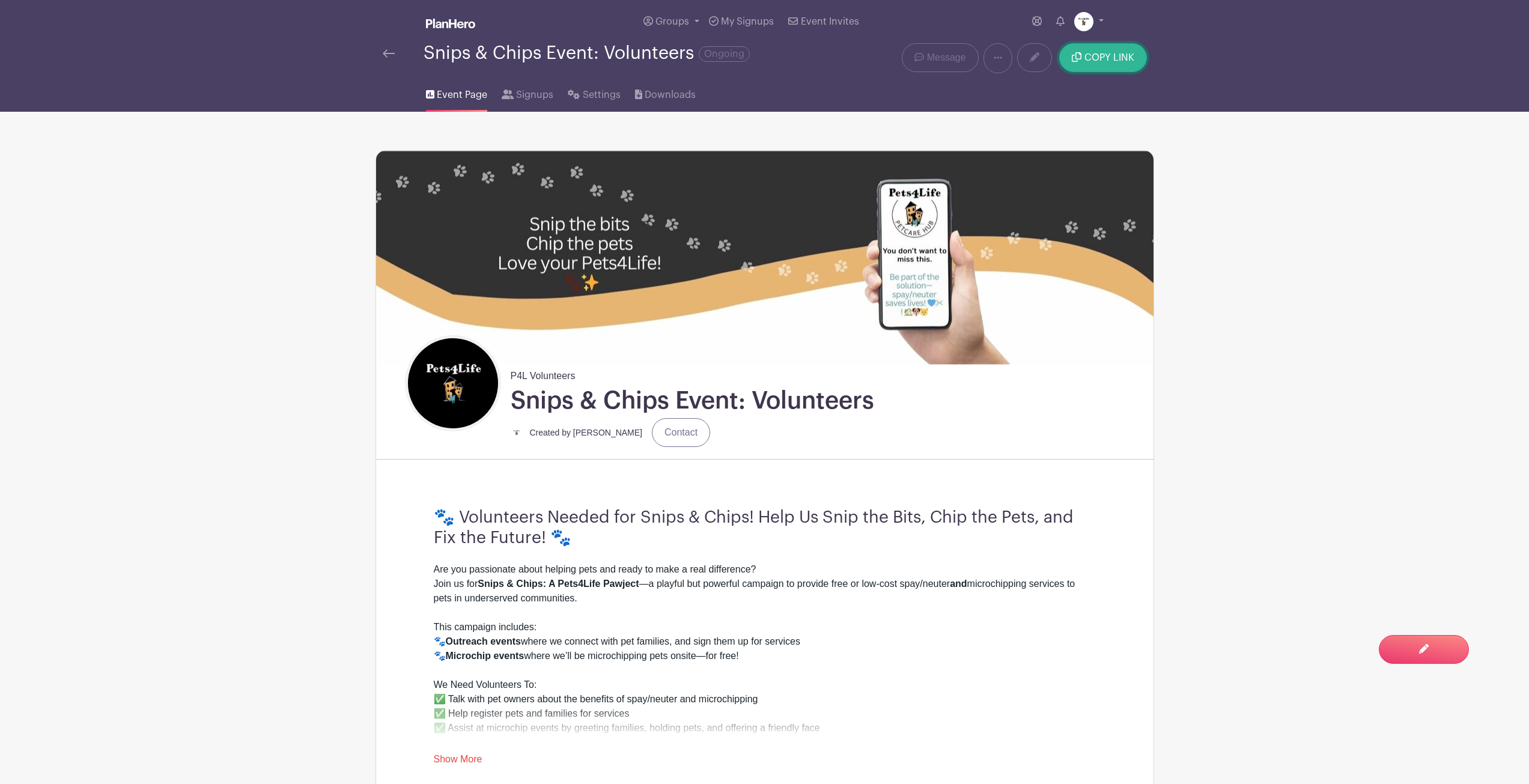 click on "COPY LINK" at bounding box center [1109, 58] 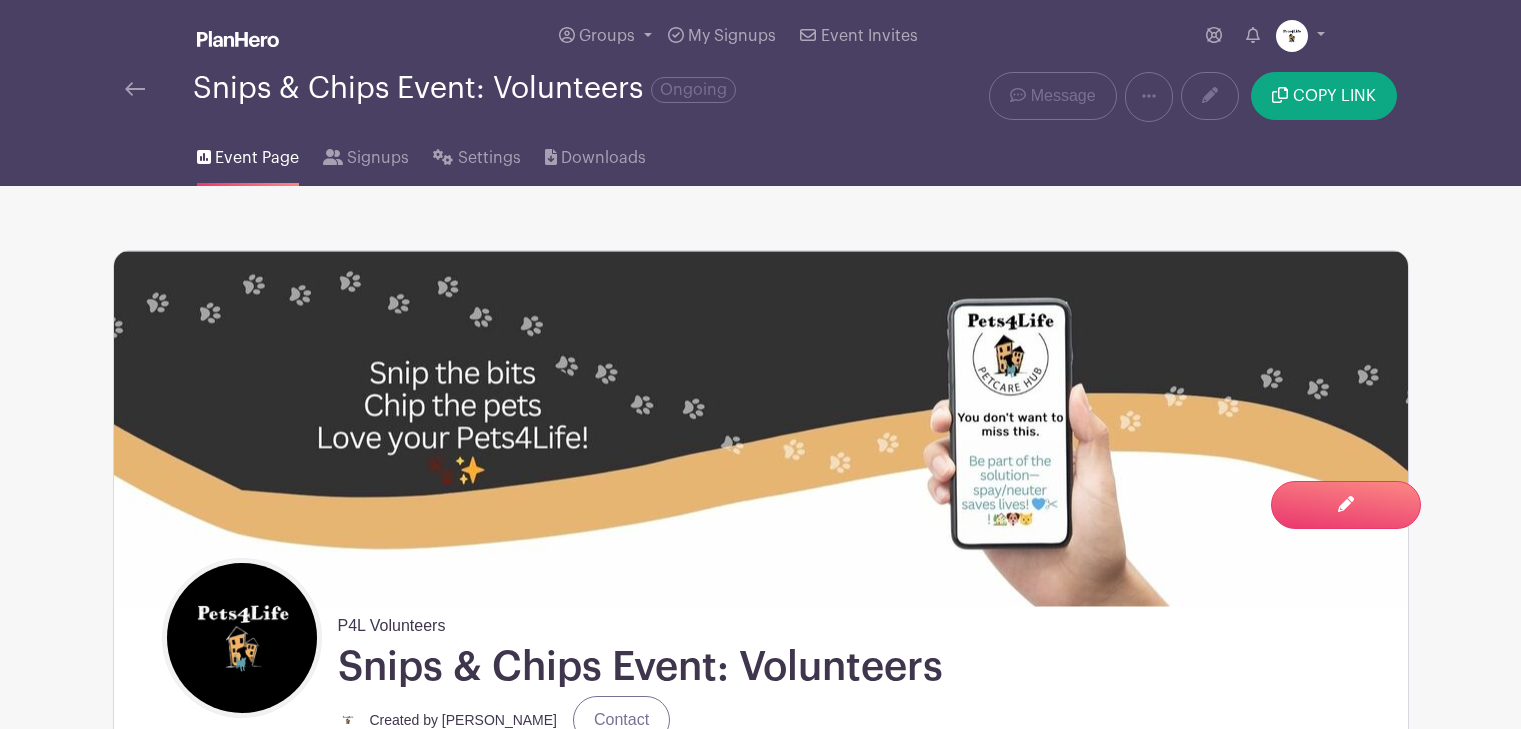 scroll, scrollTop: 0, scrollLeft: 0, axis: both 